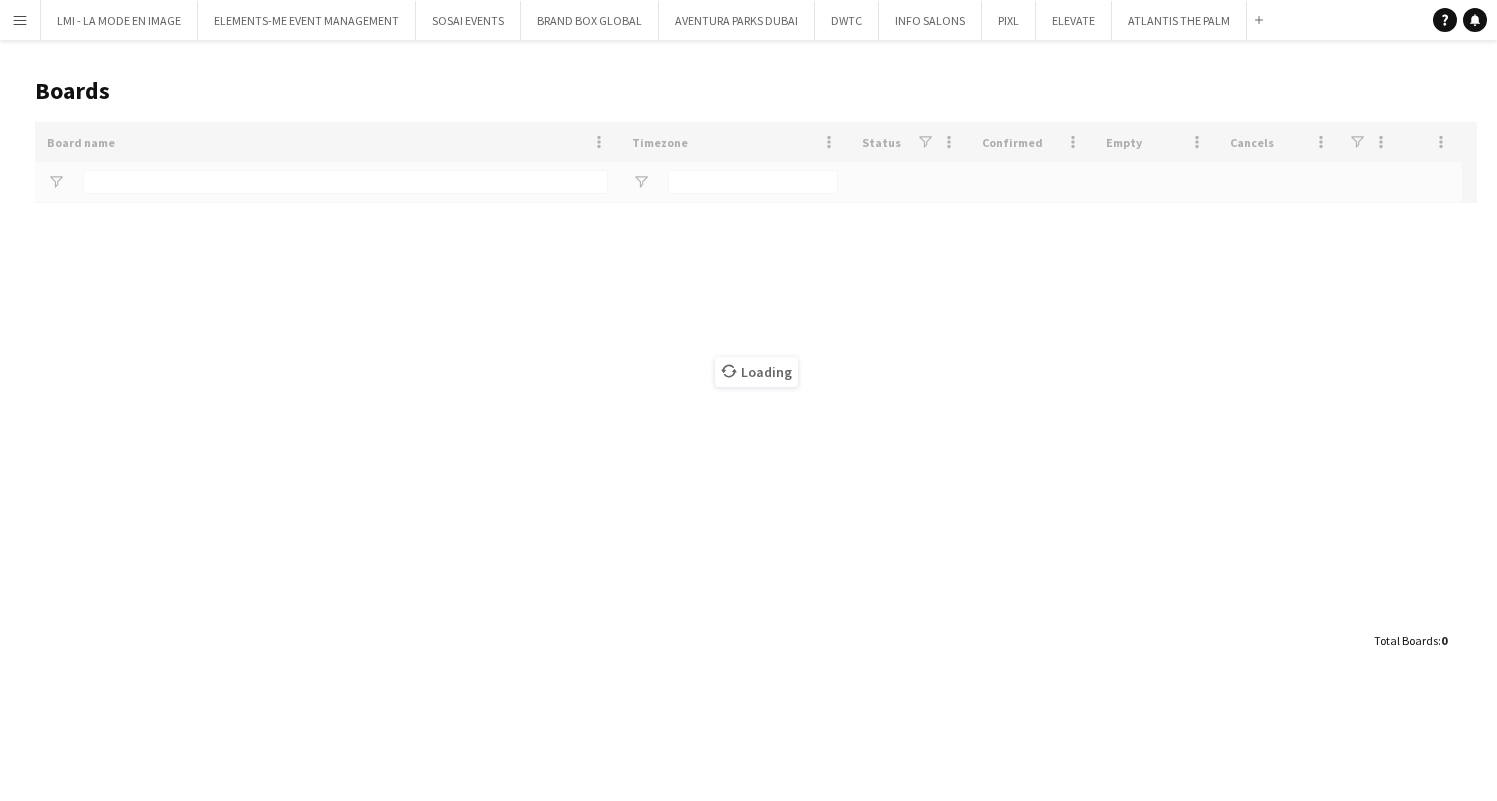 scroll, scrollTop: 0, scrollLeft: 0, axis: both 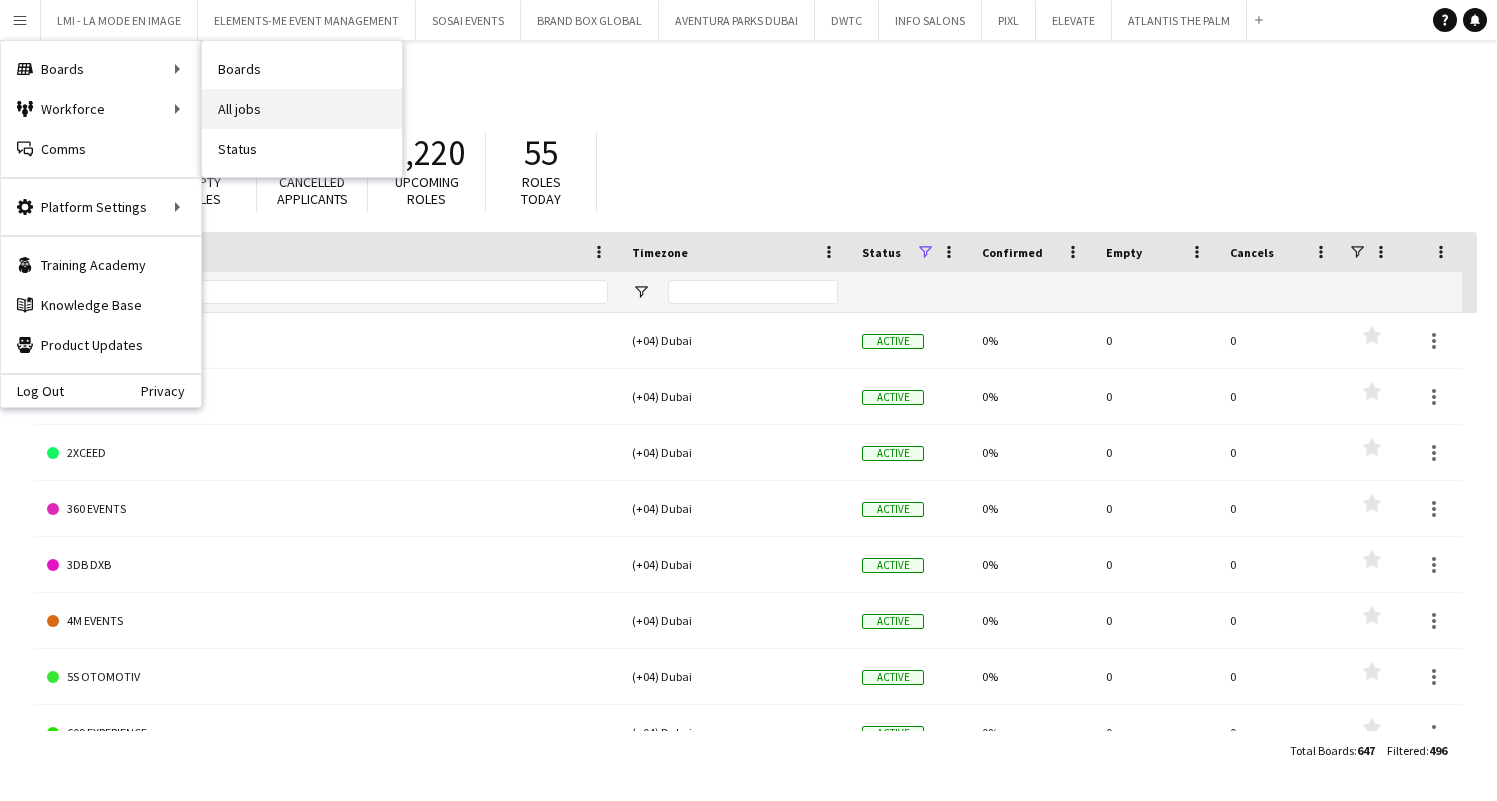 click on "All jobs" at bounding box center (302, 109) 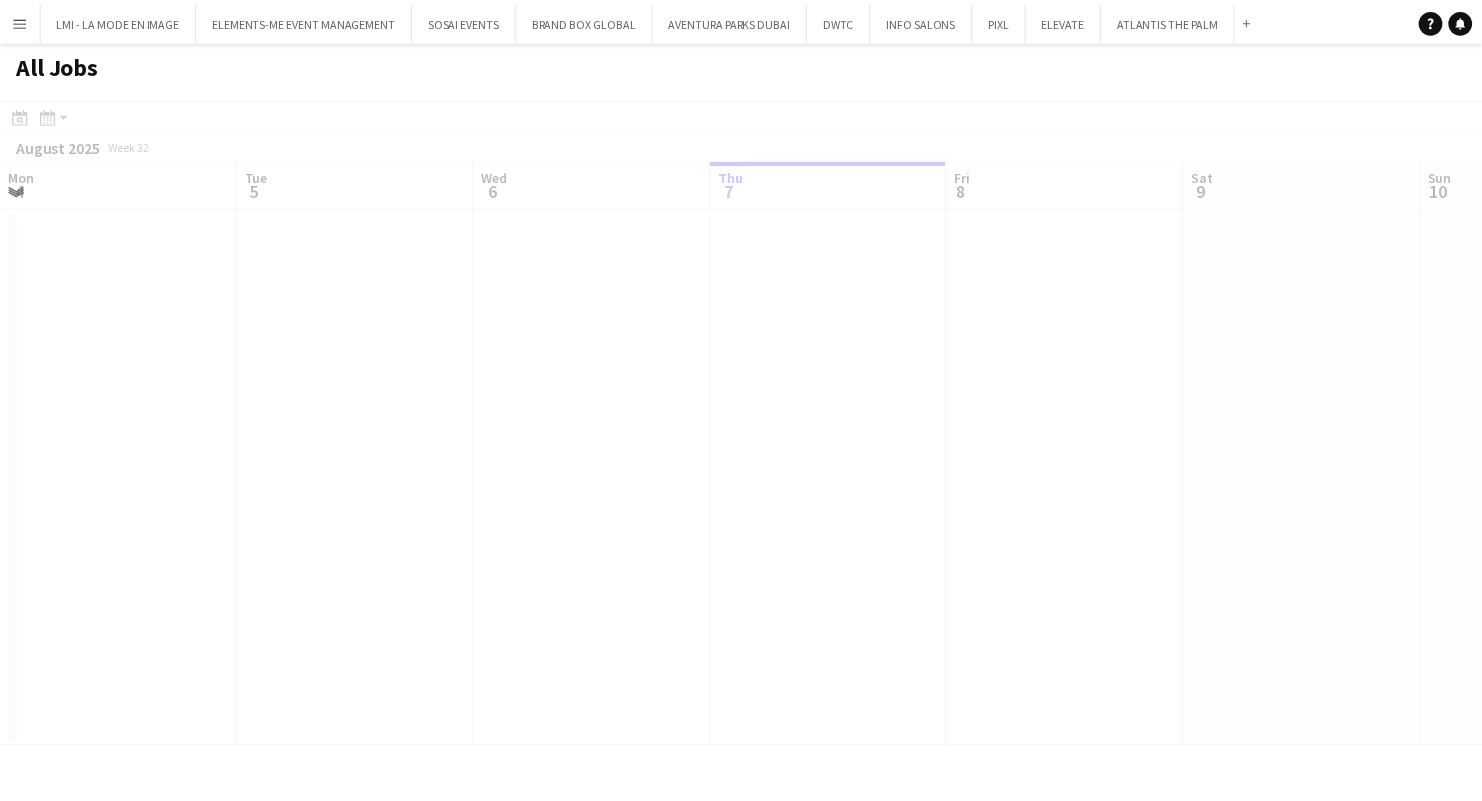 scroll, scrollTop: 0, scrollLeft: 478, axis: horizontal 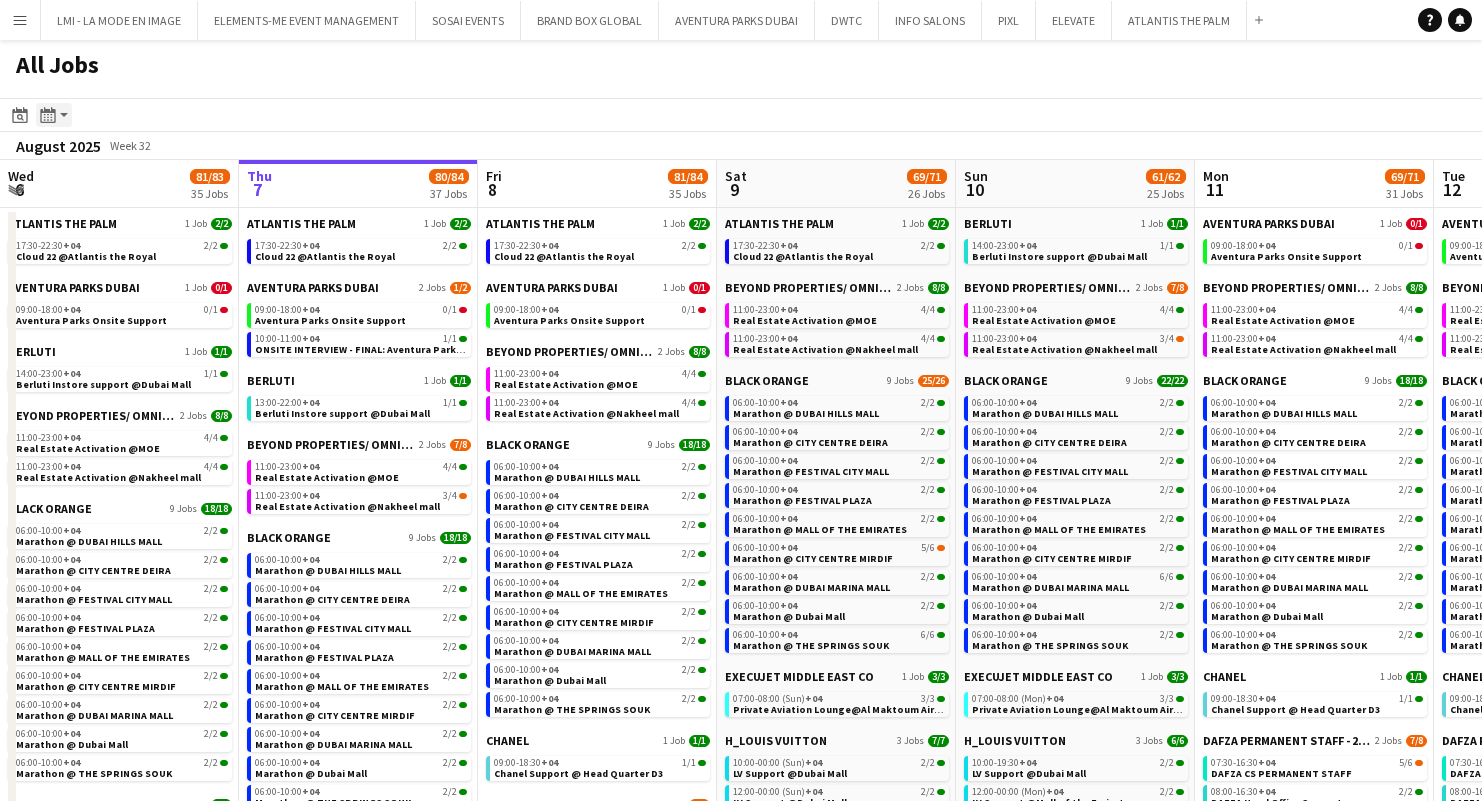 click on "Month view / Day view" 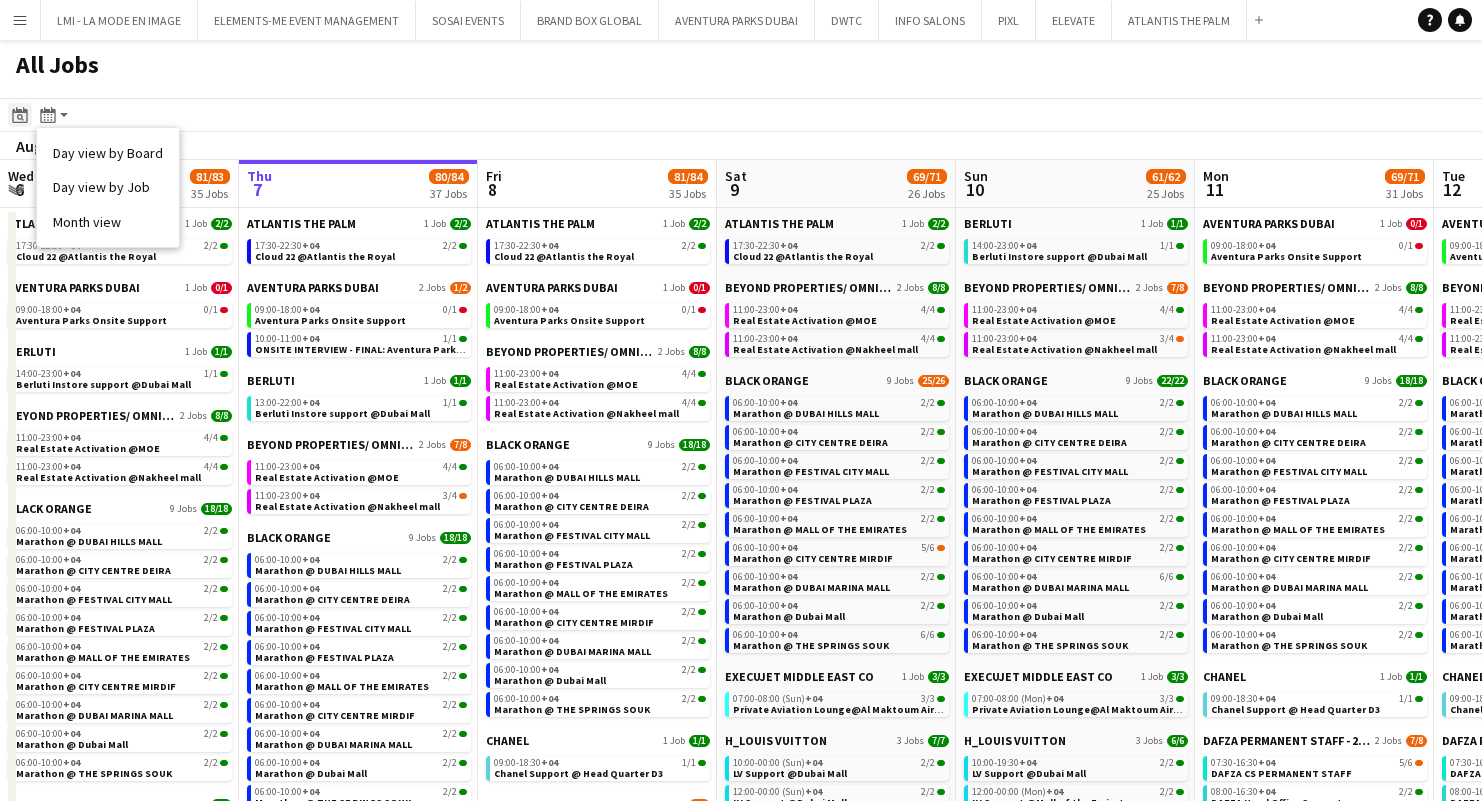 click on "Date picker" 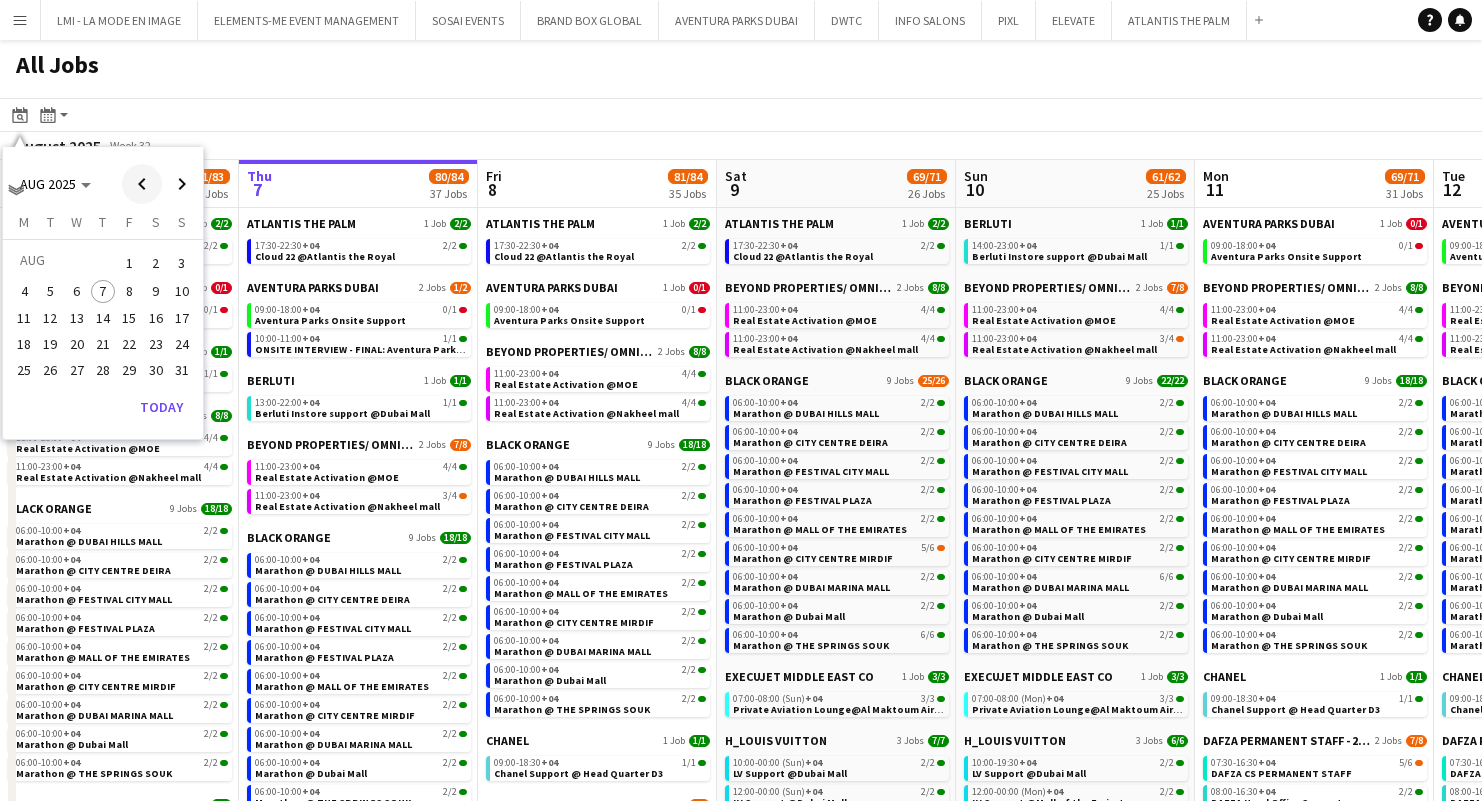 click at bounding box center [142, 184] 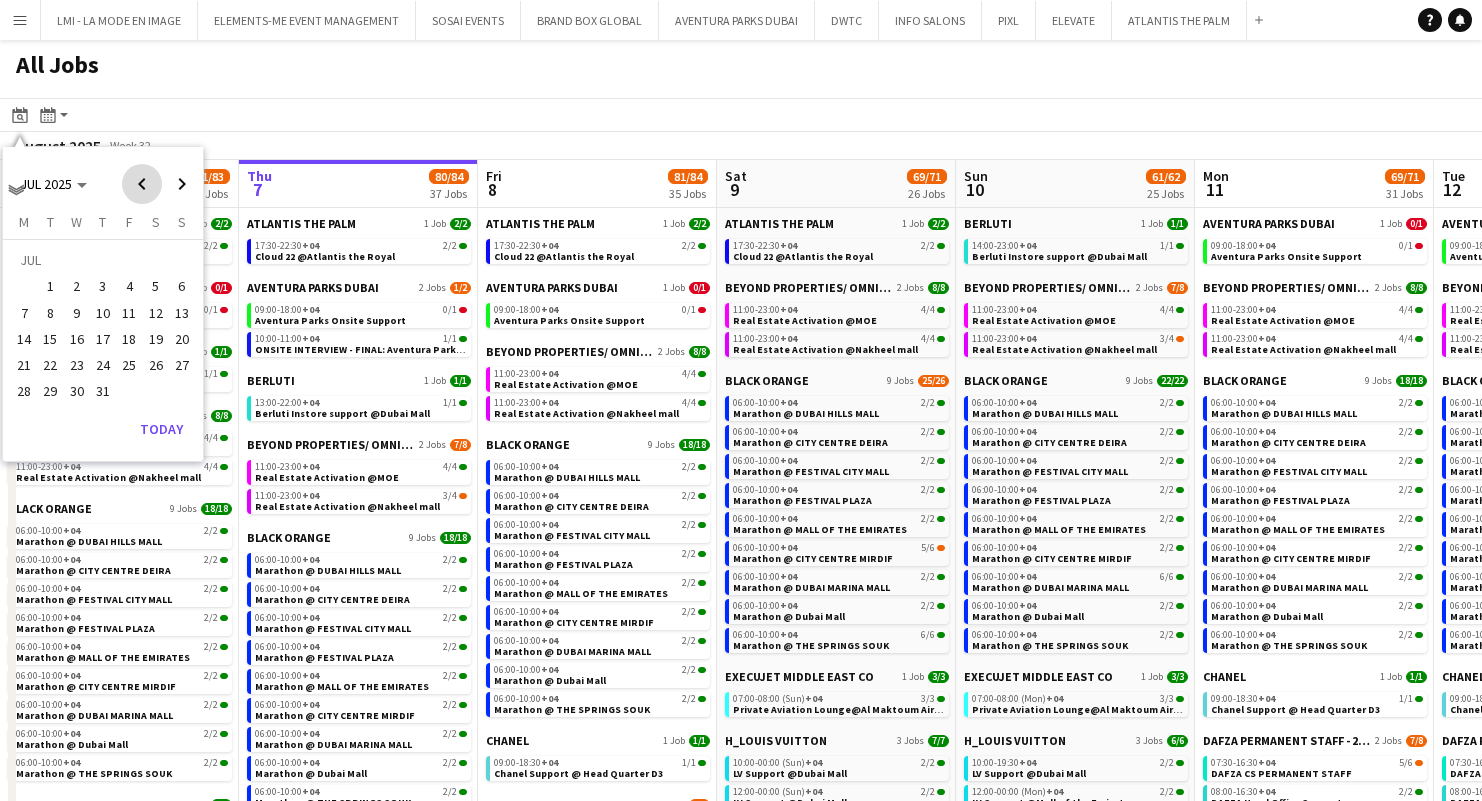 click at bounding box center (142, 184) 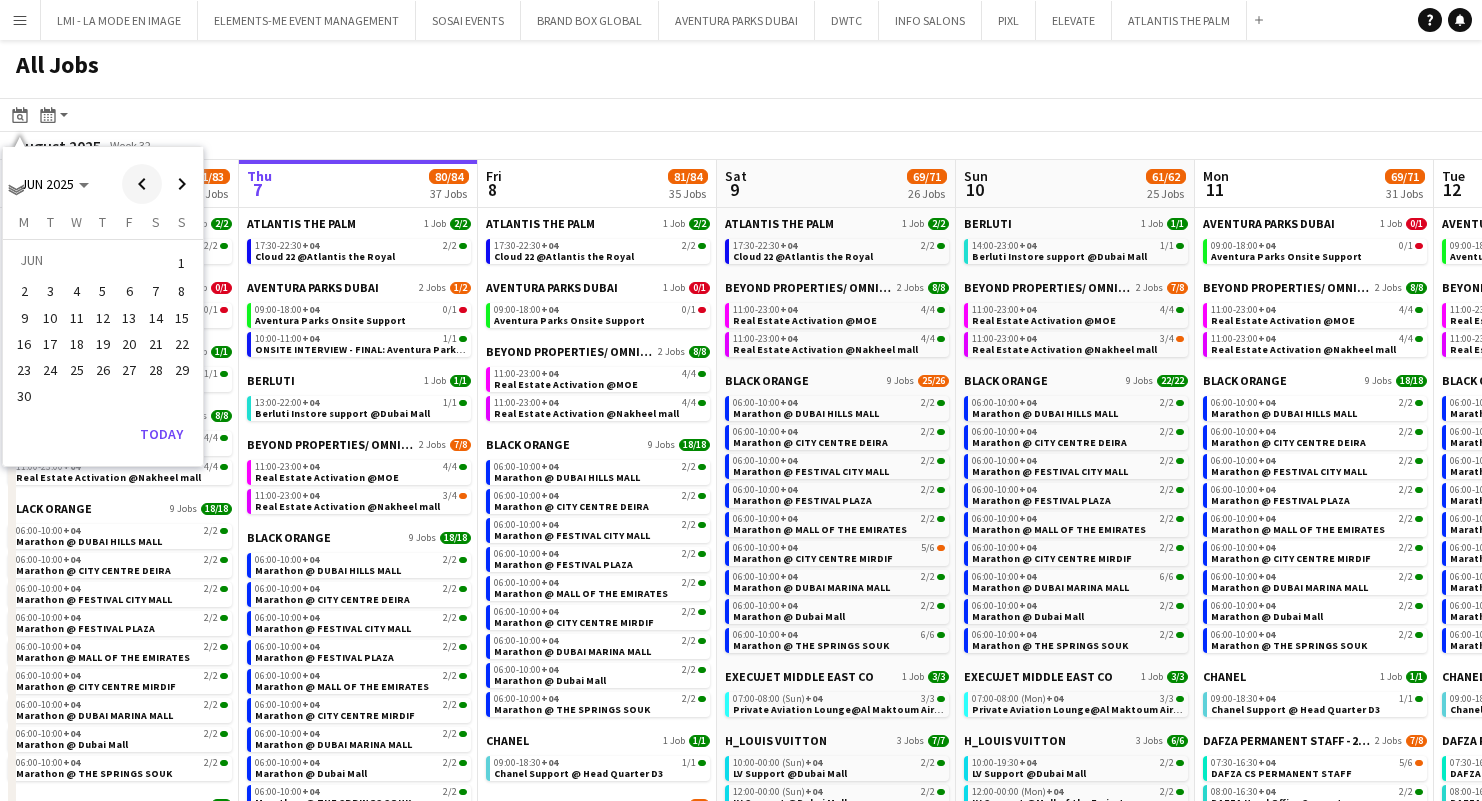 click at bounding box center [142, 184] 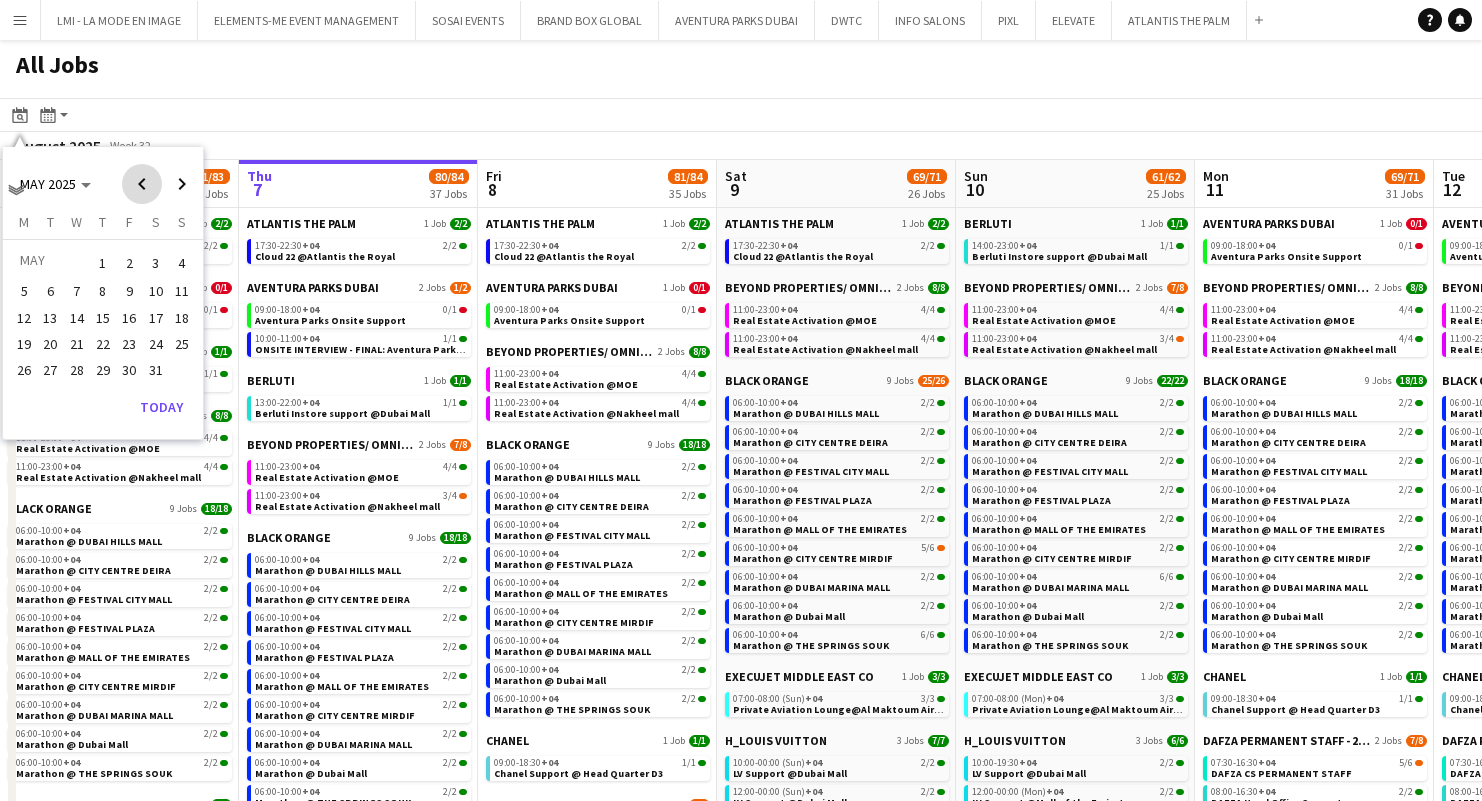 click at bounding box center [142, 184] 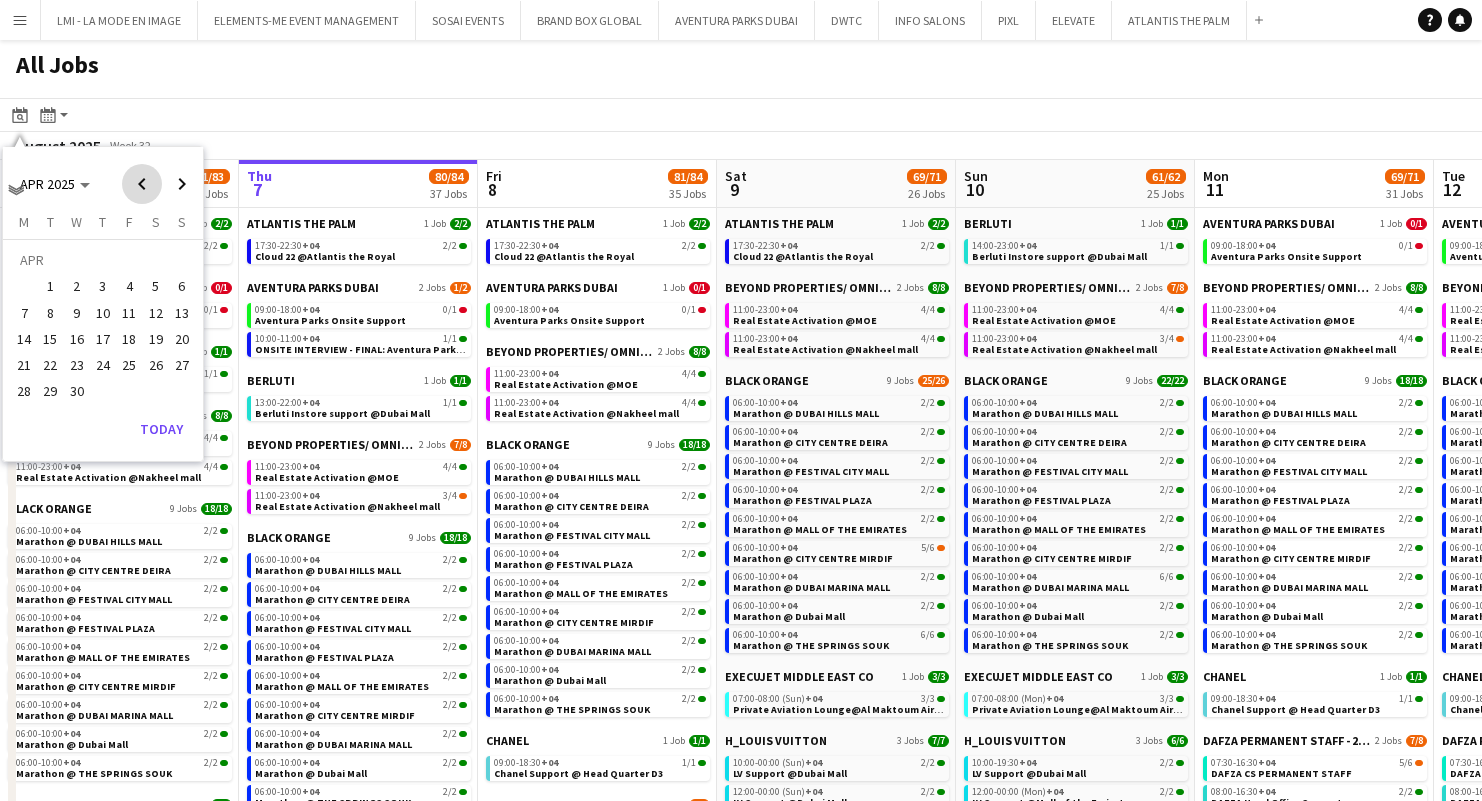 click at bounding box center (142, 184) 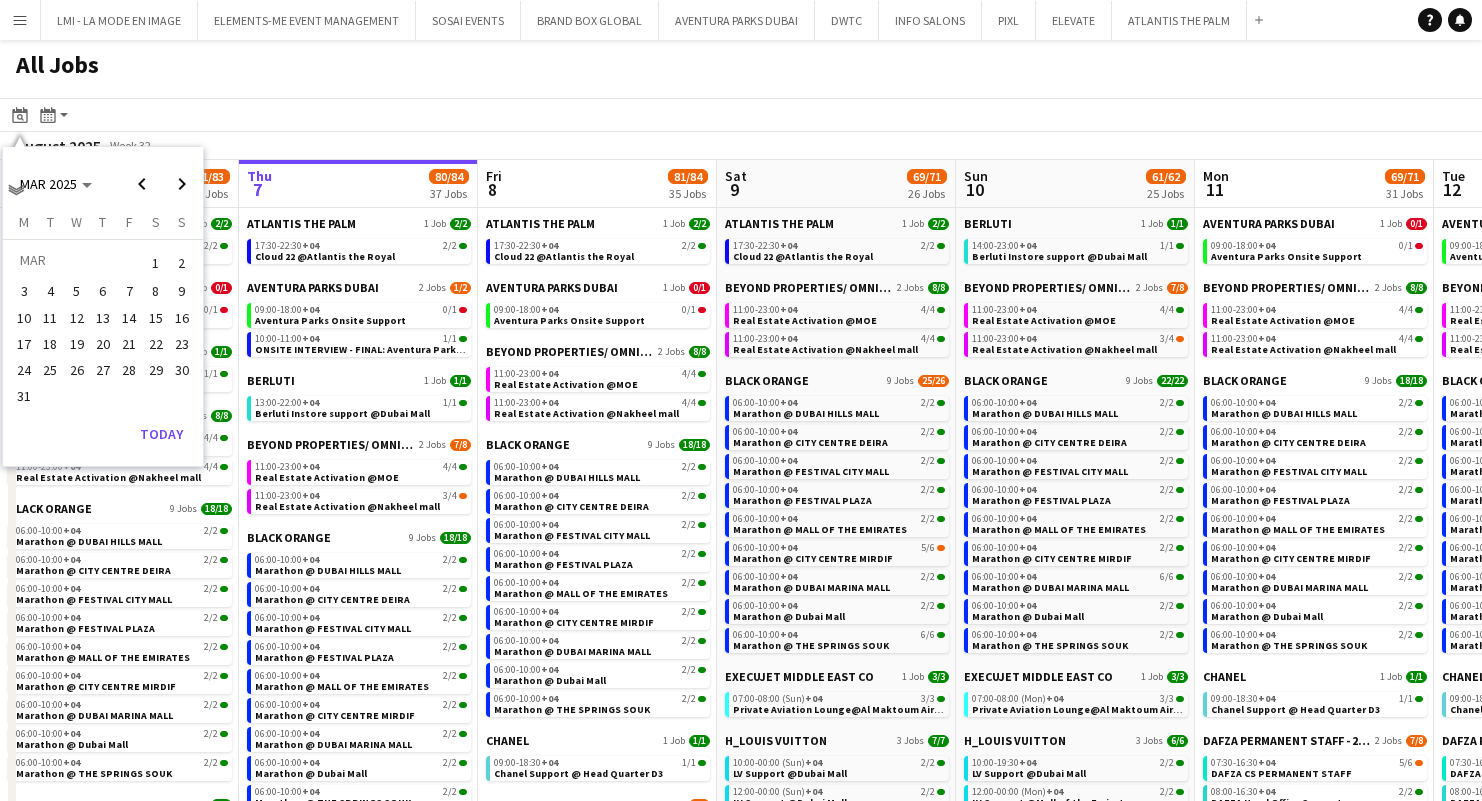 click on "6" at bounding box center (103, 292) 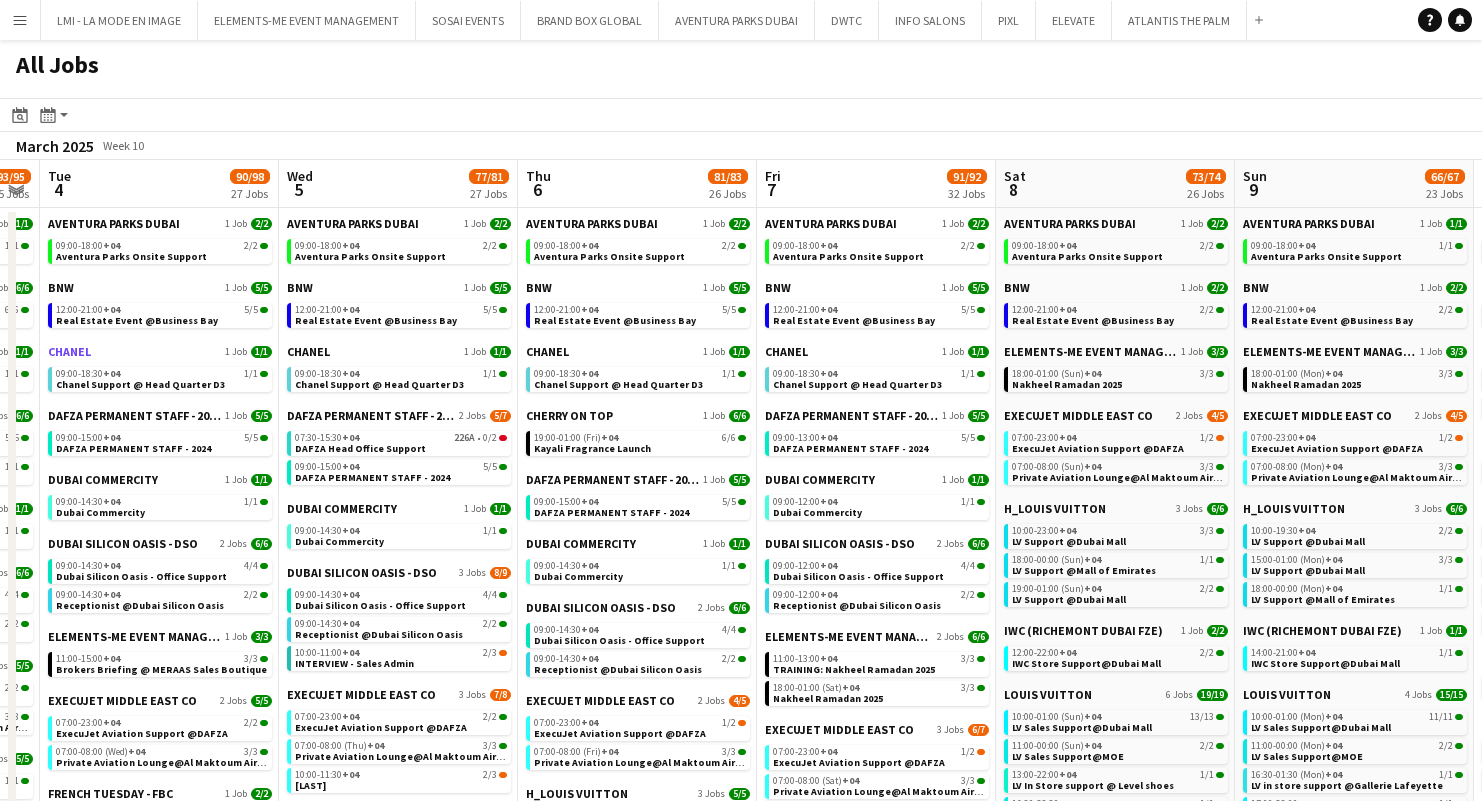 scroll, scrollTop: 0, scrollLeft: 682, axis: horizontal 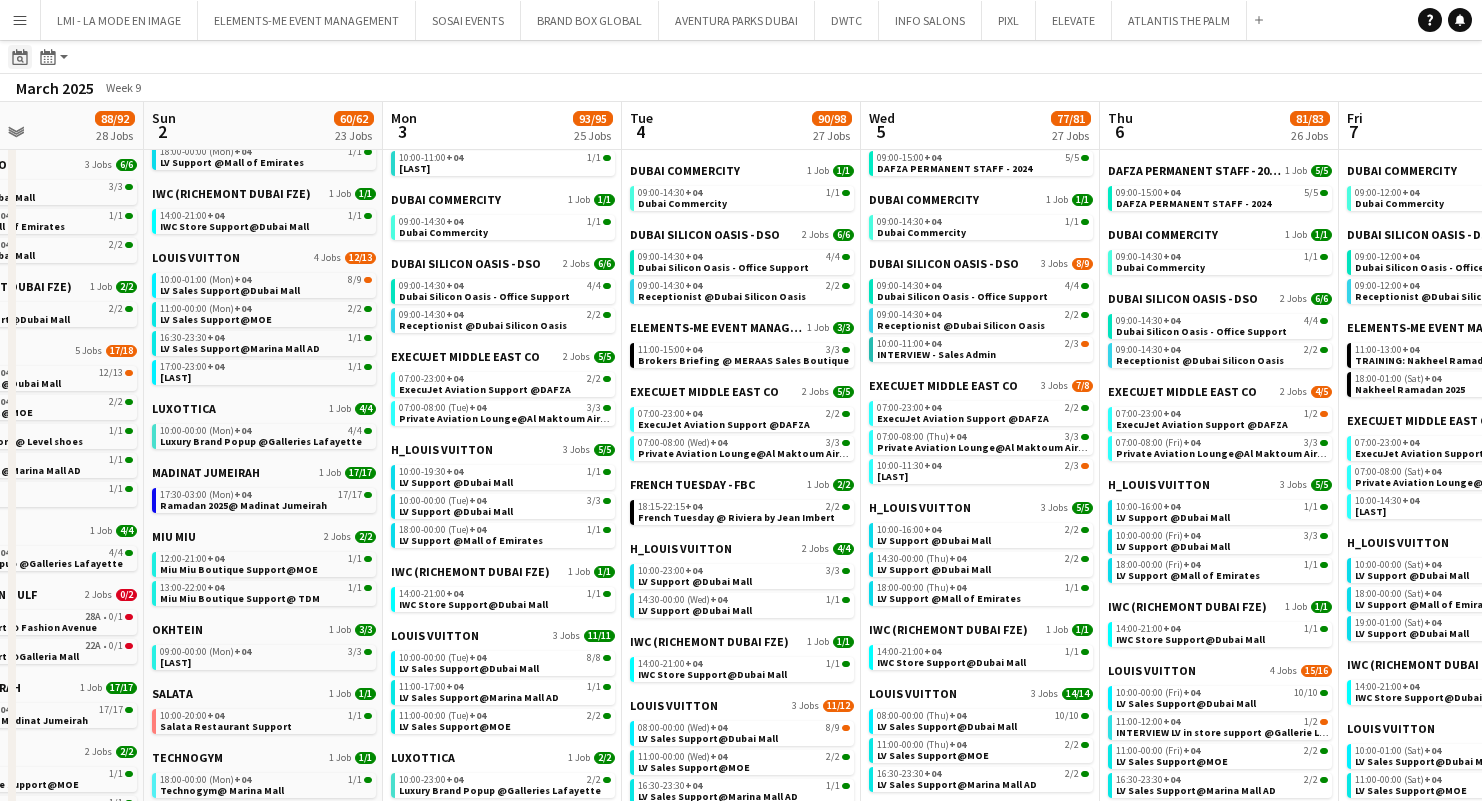 click 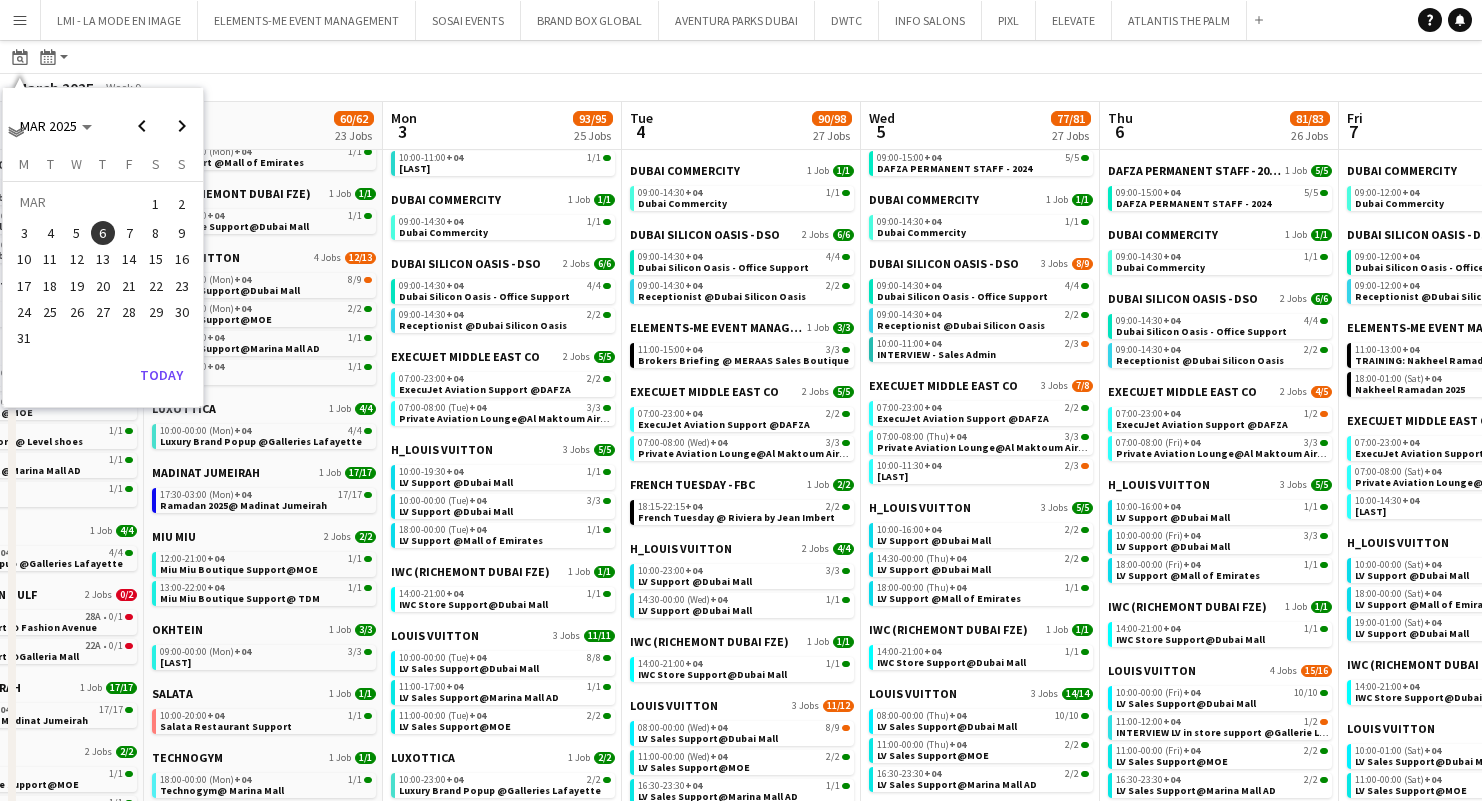 click on "Menu" at bounding box center [20, 20] 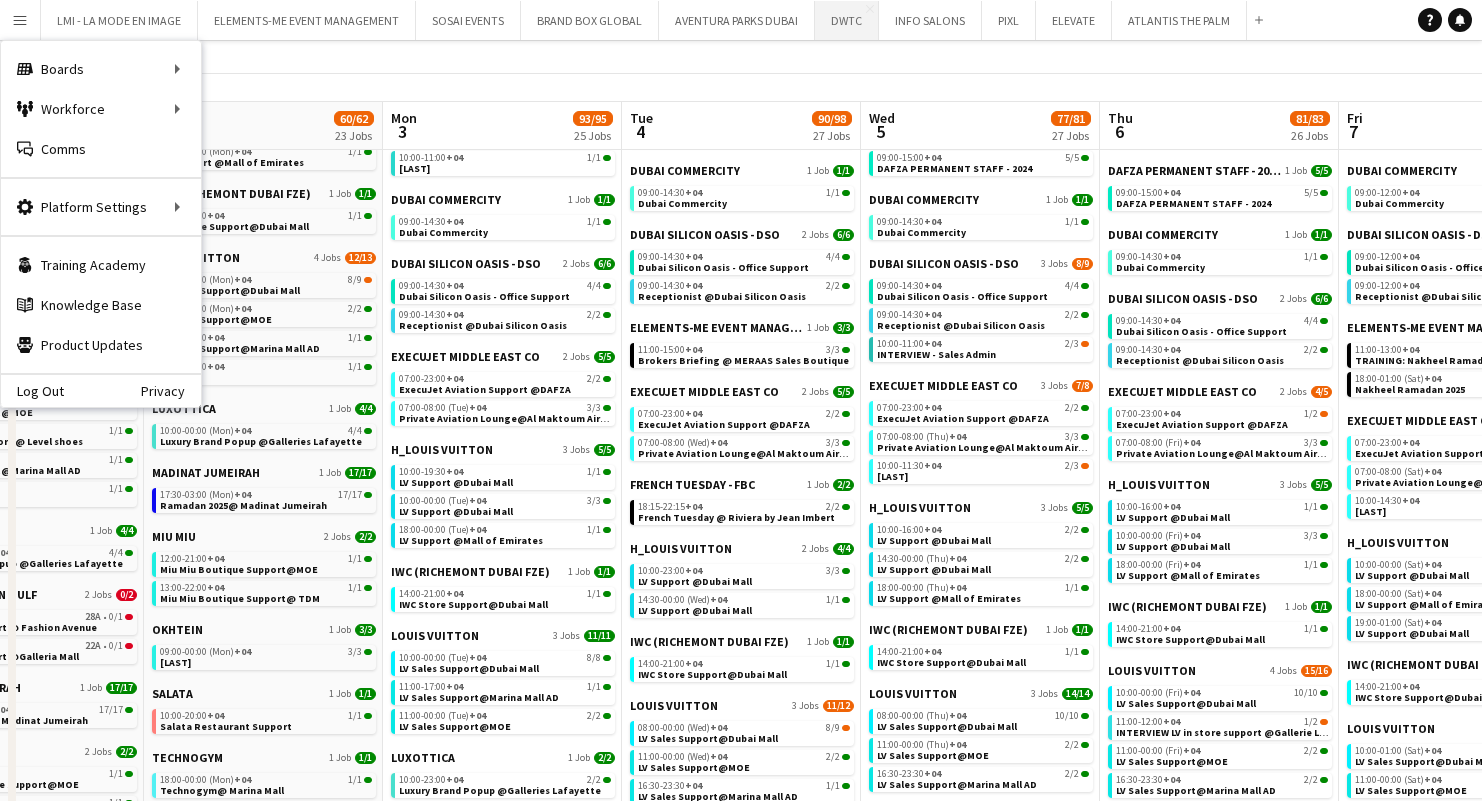 click on "DWTC
Close" at bounding box center [847, 20] 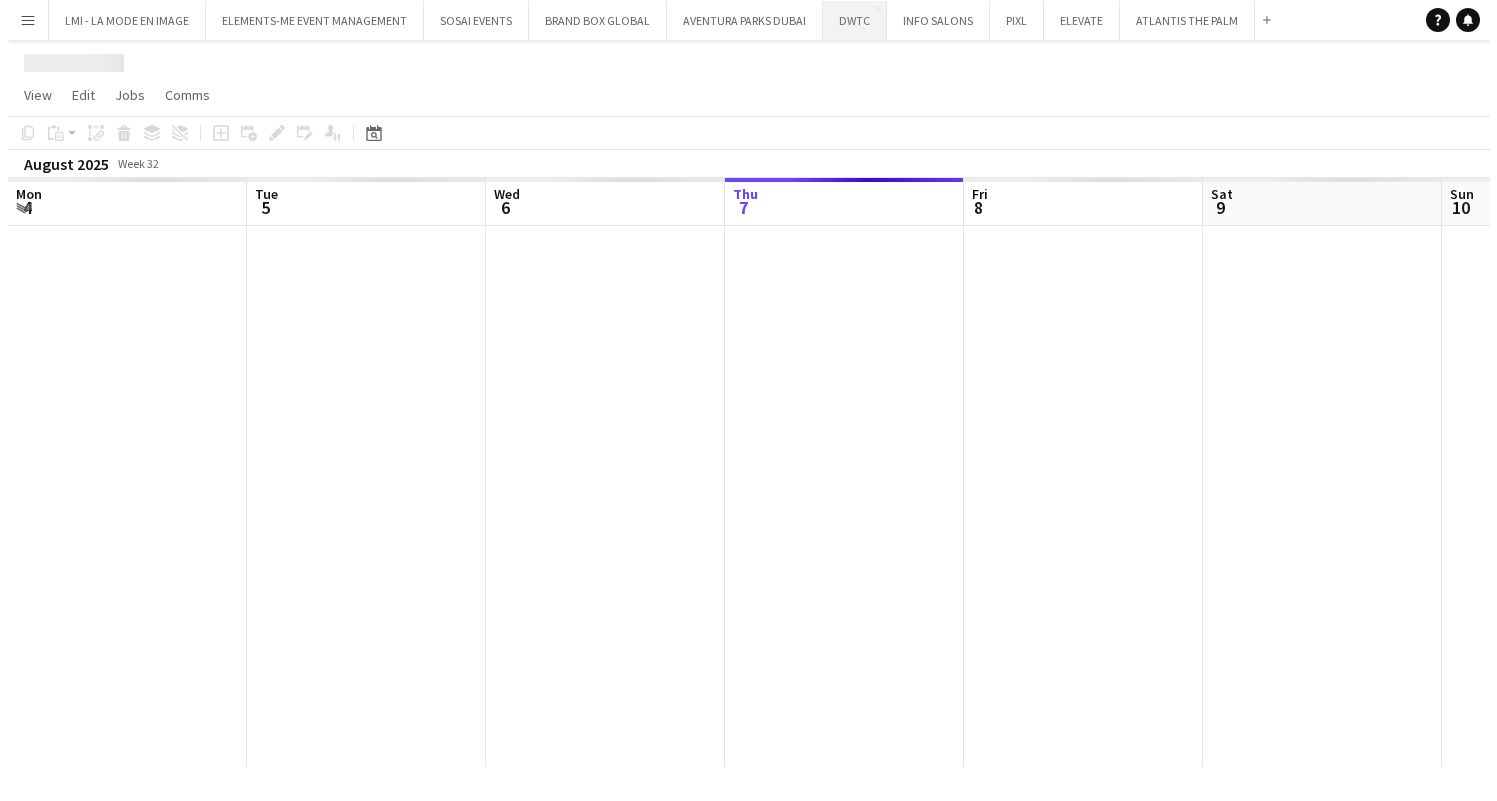 scroll, scrollTop: 0, scrollLeft: 0, axis: both 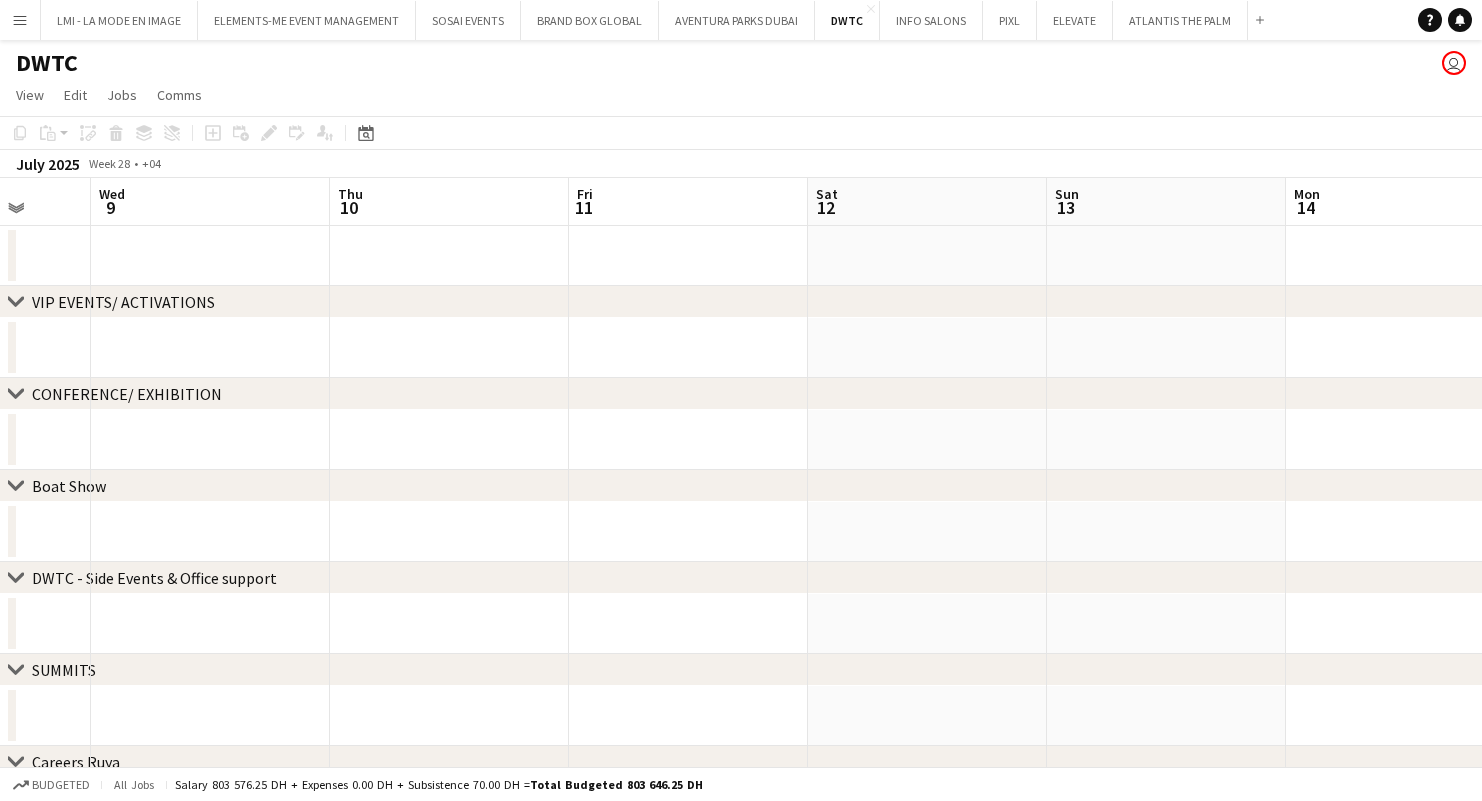 click on "Date picker
AUG 2025 AUG 2025 Monday M Tuesday T Wednesday W Thursday T Friday F Saturday S Sunday S  AUG   1   2   3   4   5   6   7   8   9   10   11   12   13   14   15   16   17   18   19   20   21   22   23   24   25   26   27   28   29   30   31
Comparison range
Comparison range
Today" 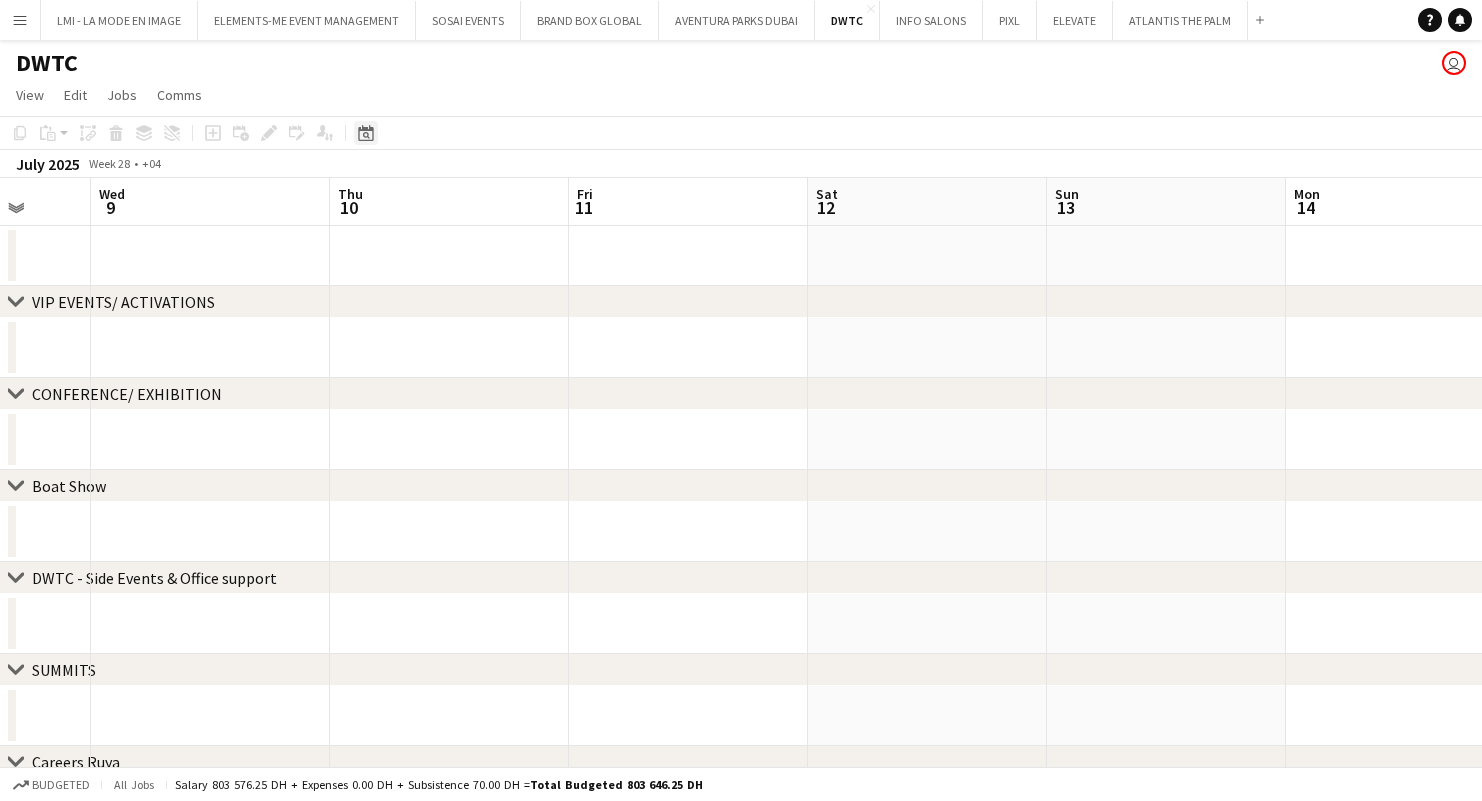 click on "Date picker" 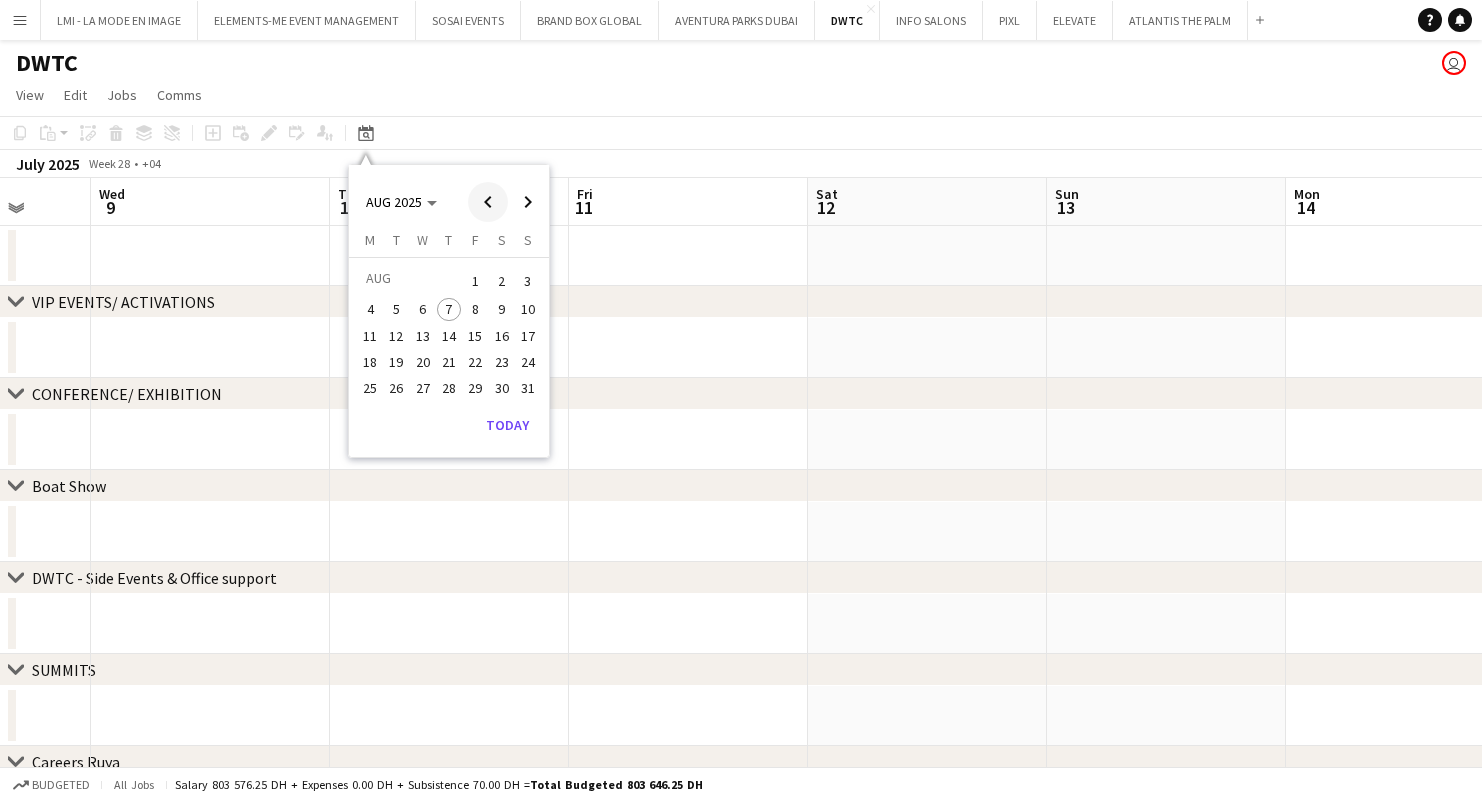 click at bounding box center (488, 202) 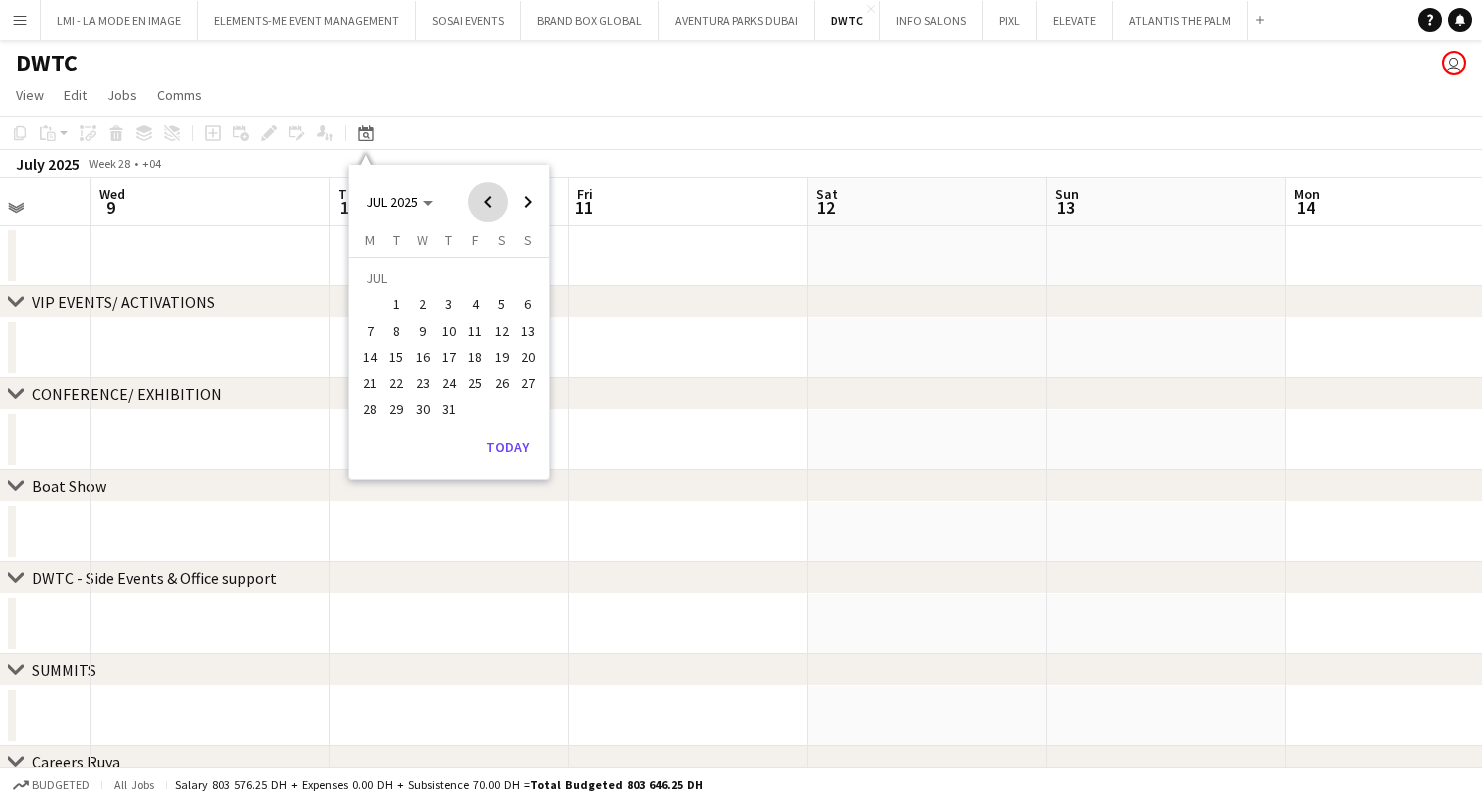 click at bounding box center (488, 202) 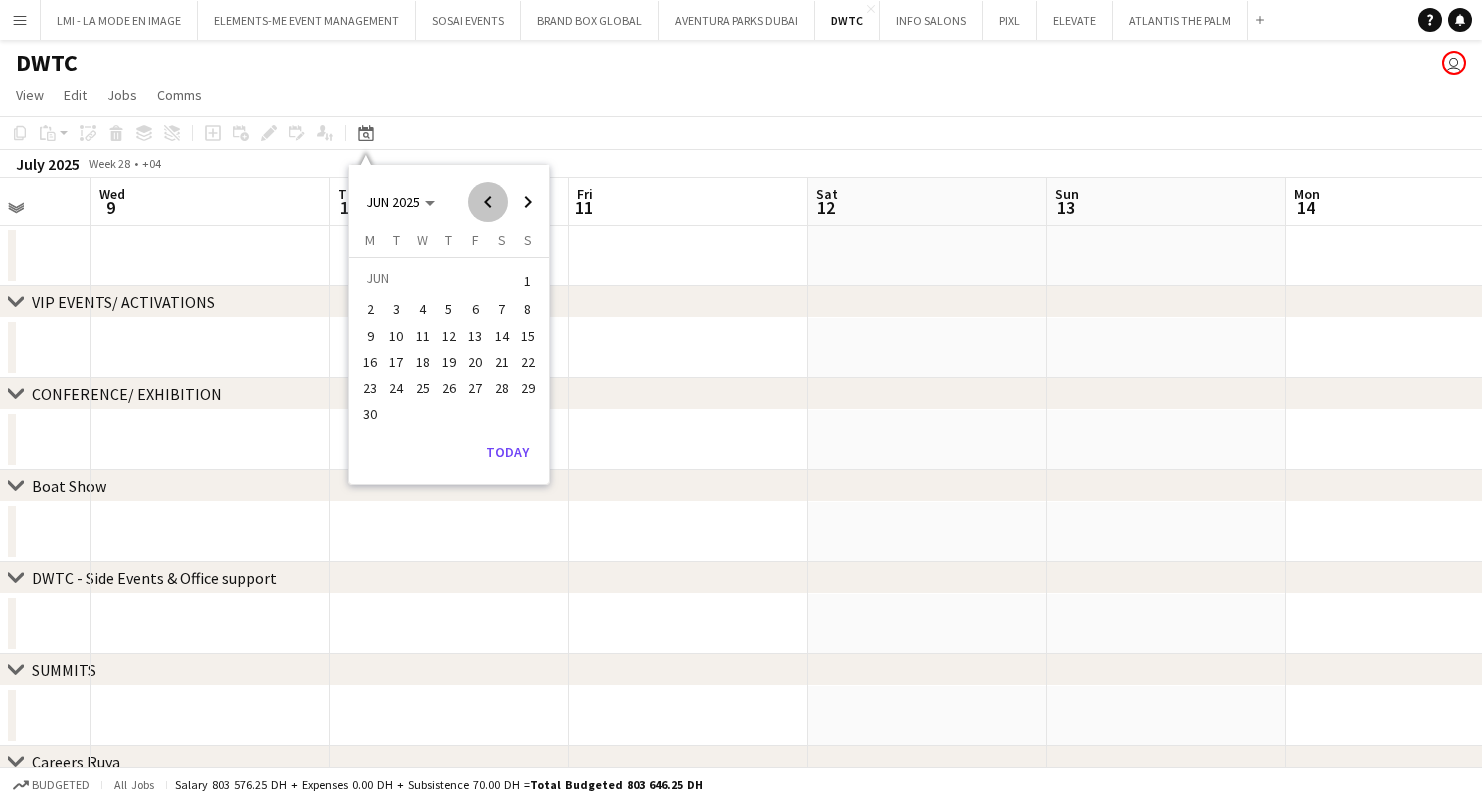 click at bounding box center [488, 202] 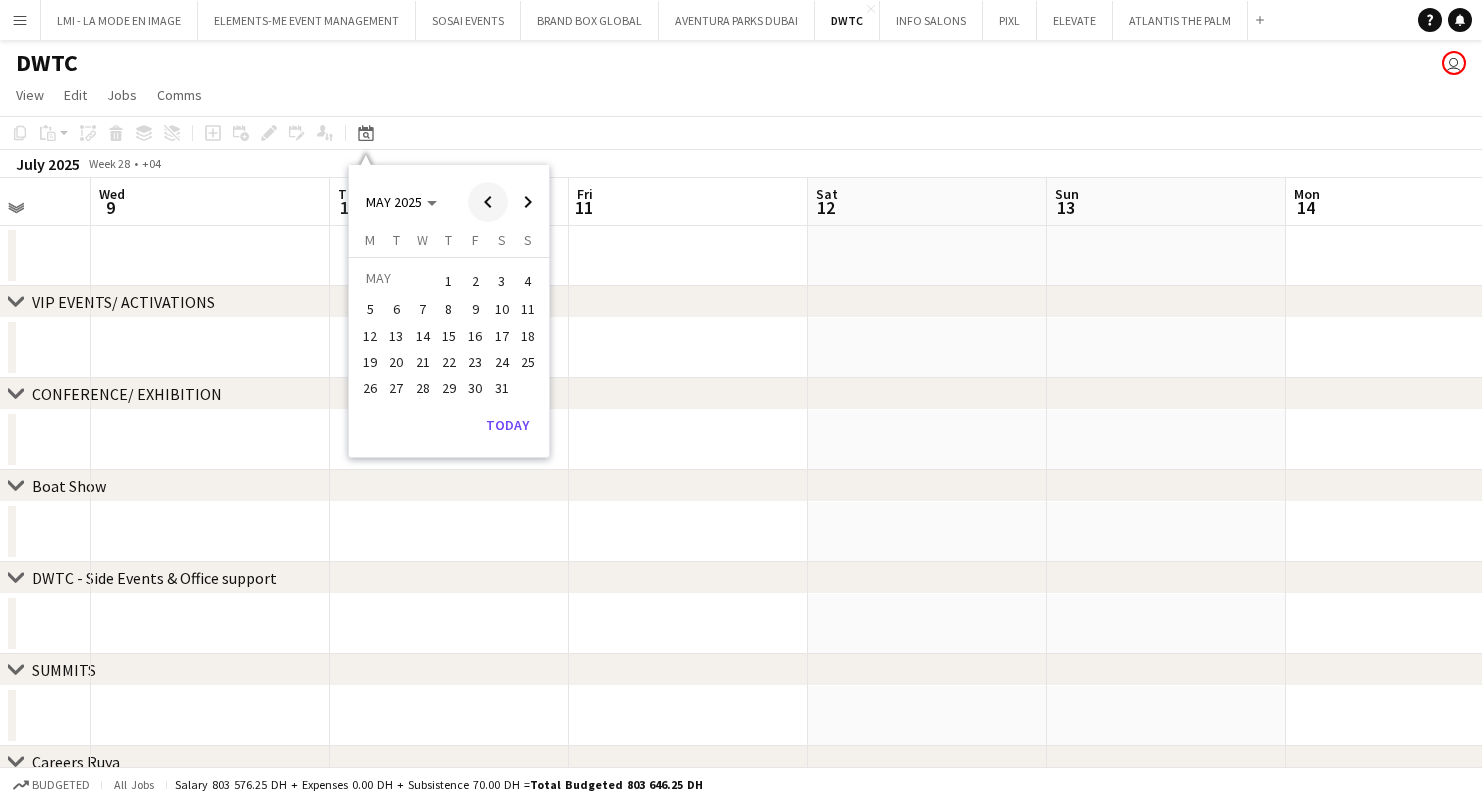 click at bounding box center [488, 202] 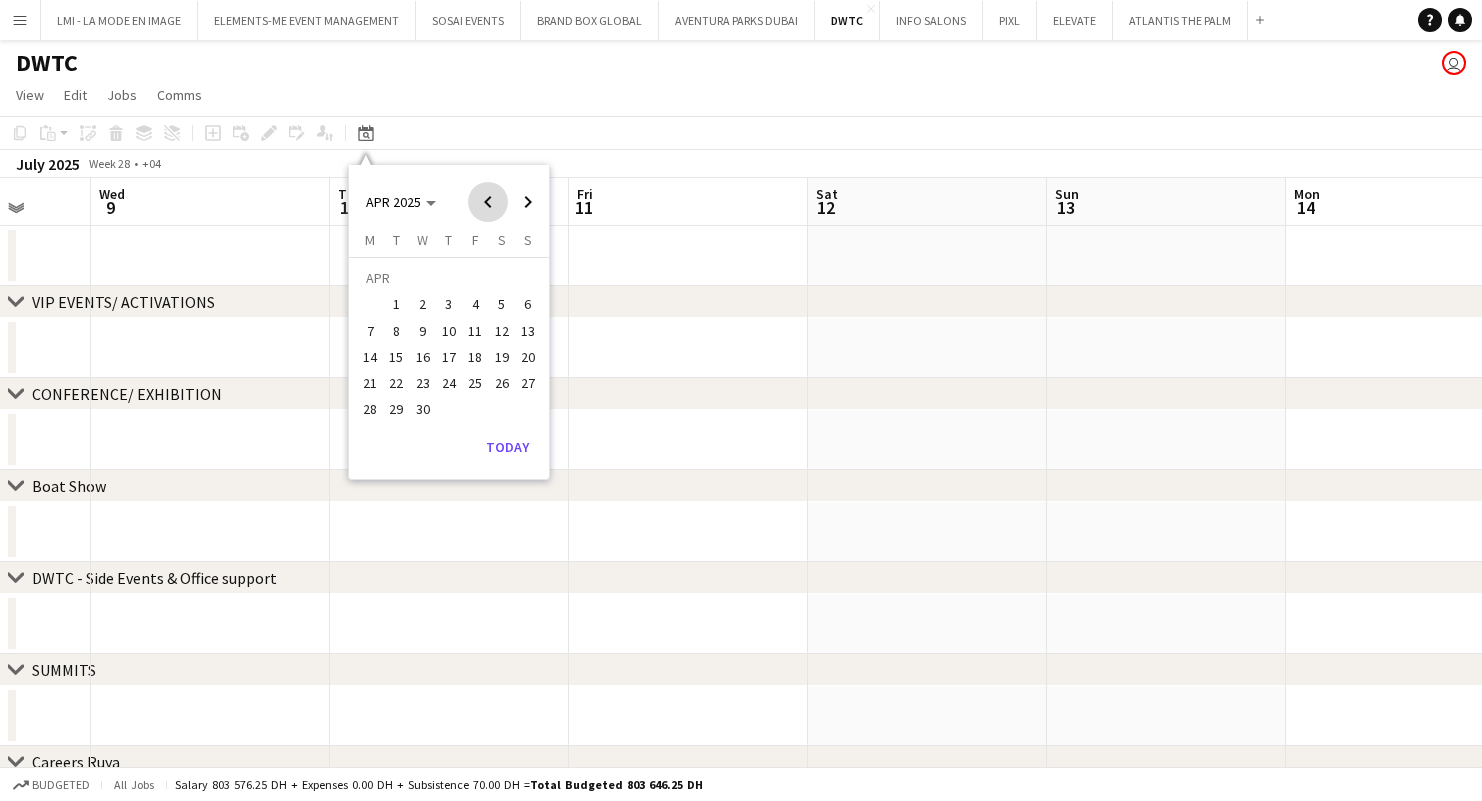click at bounding box center [488, 202] 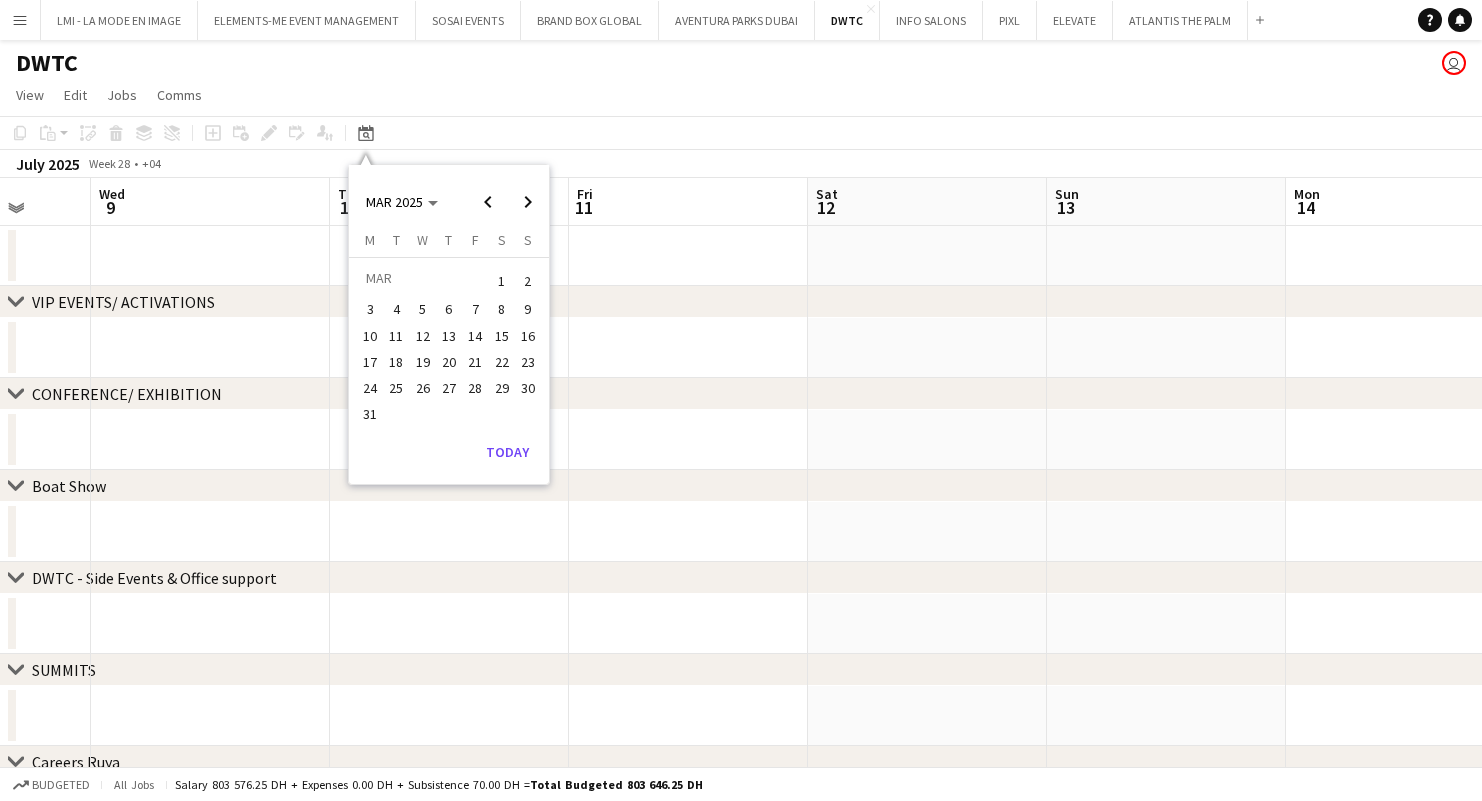 click on "6" at bounding box center (449, 310) 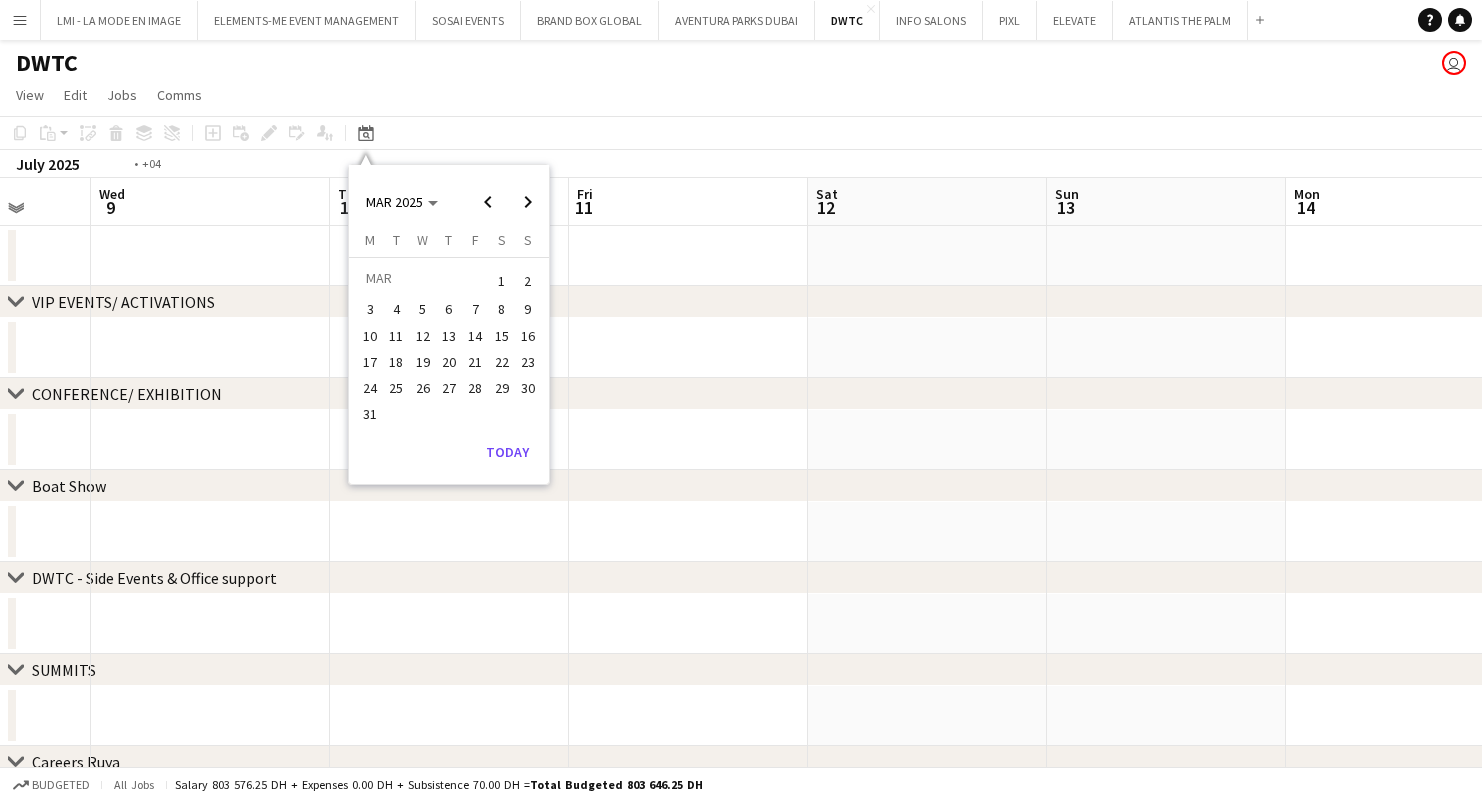scroll 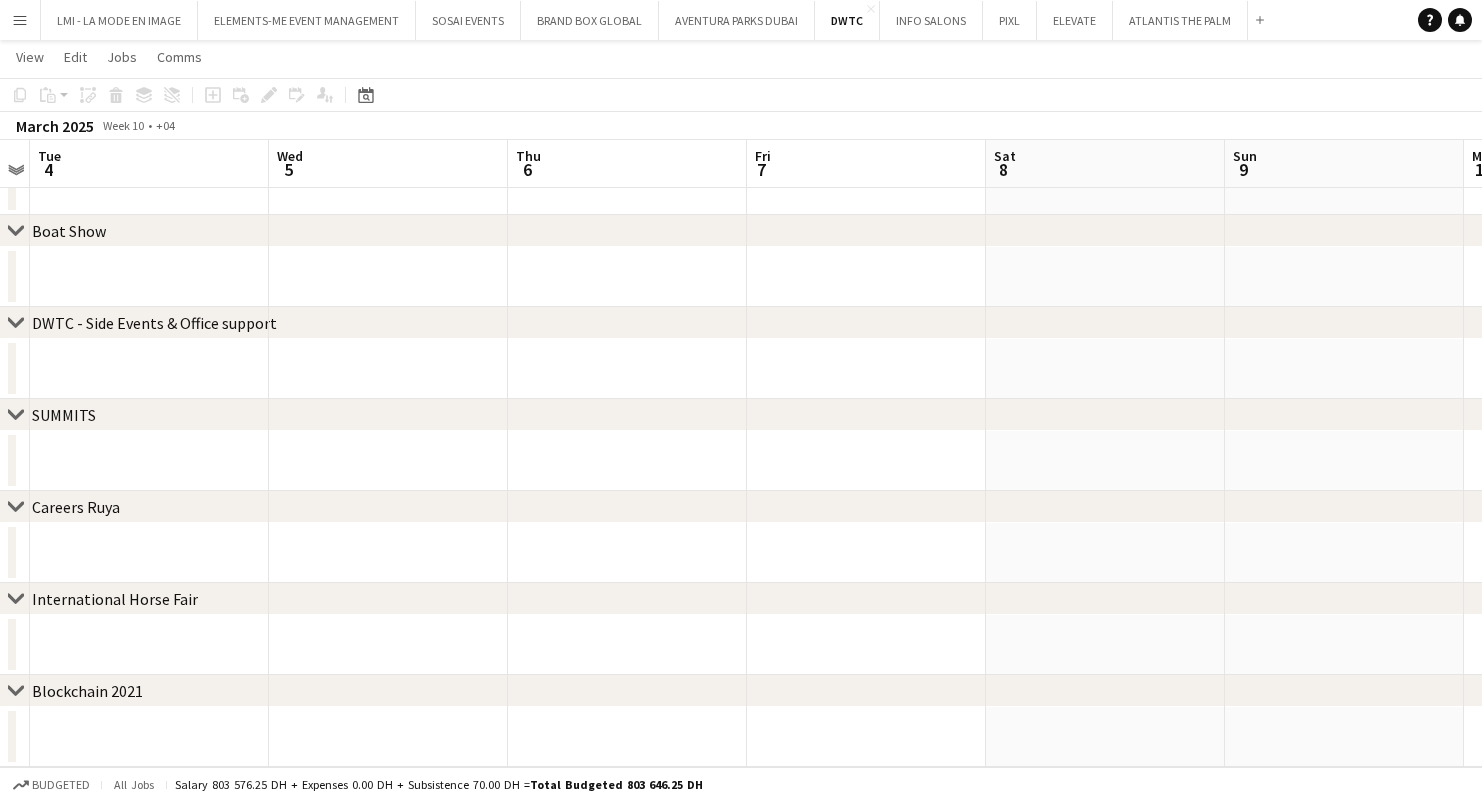 click on "chevron-right" 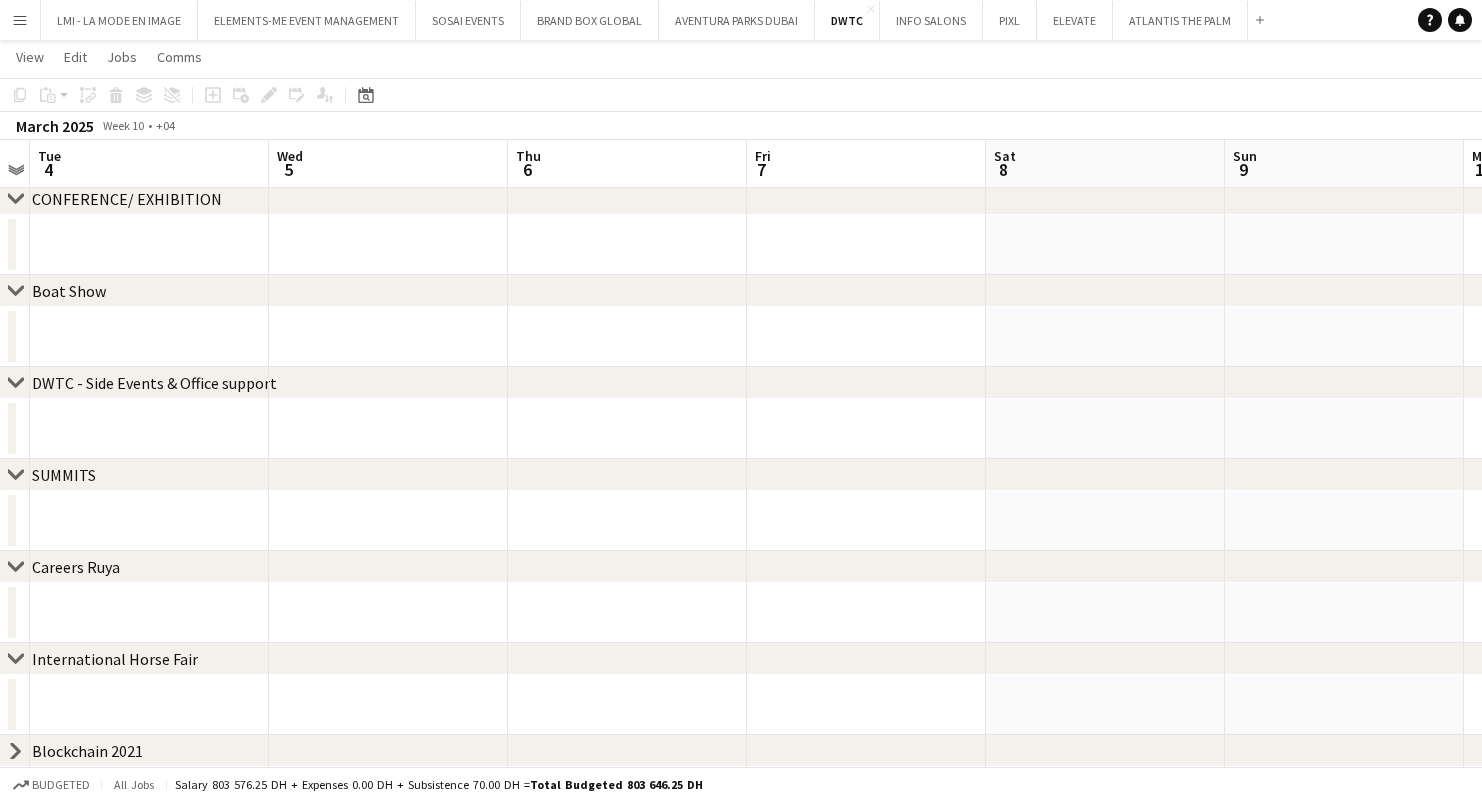click 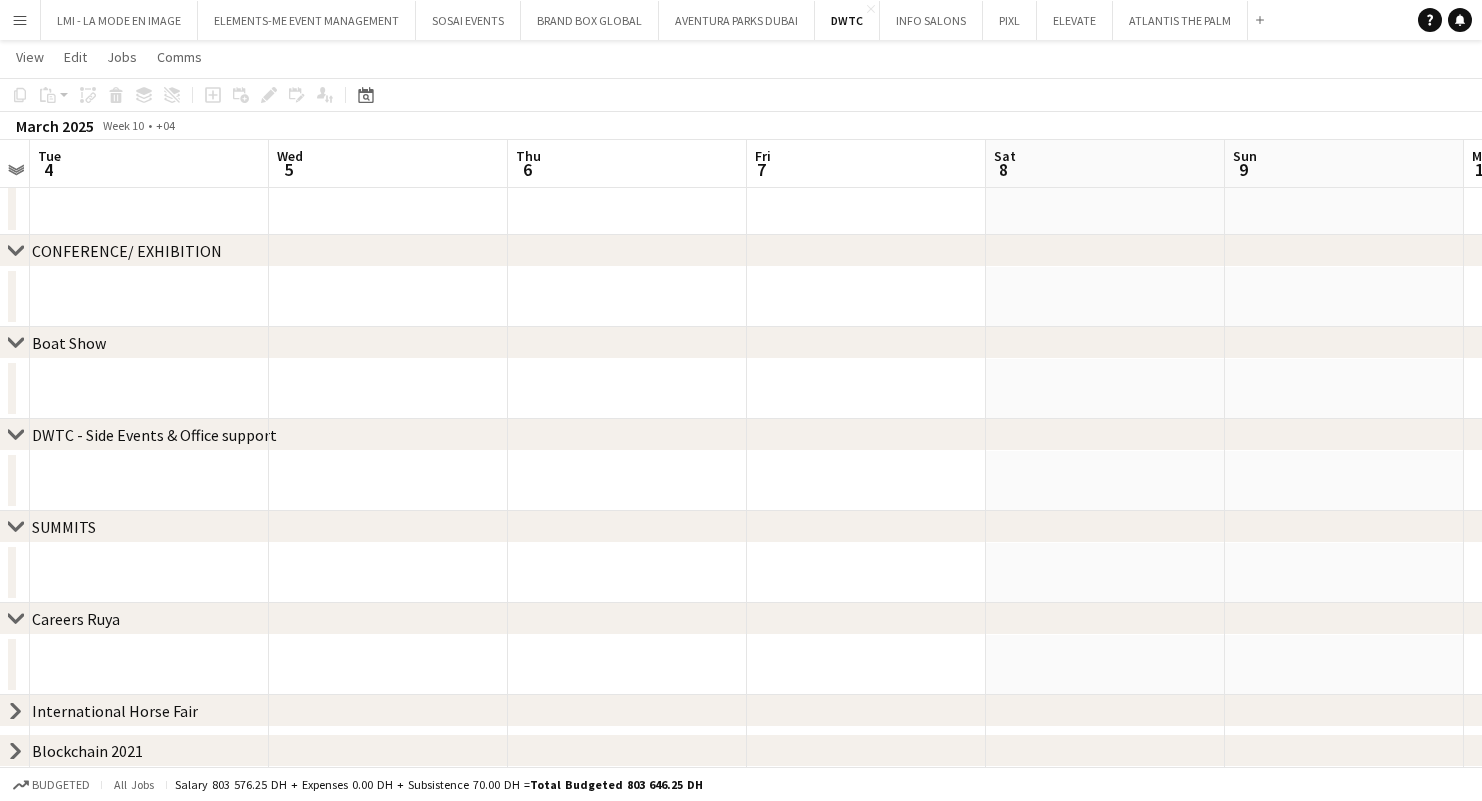 click on "chevron-right" 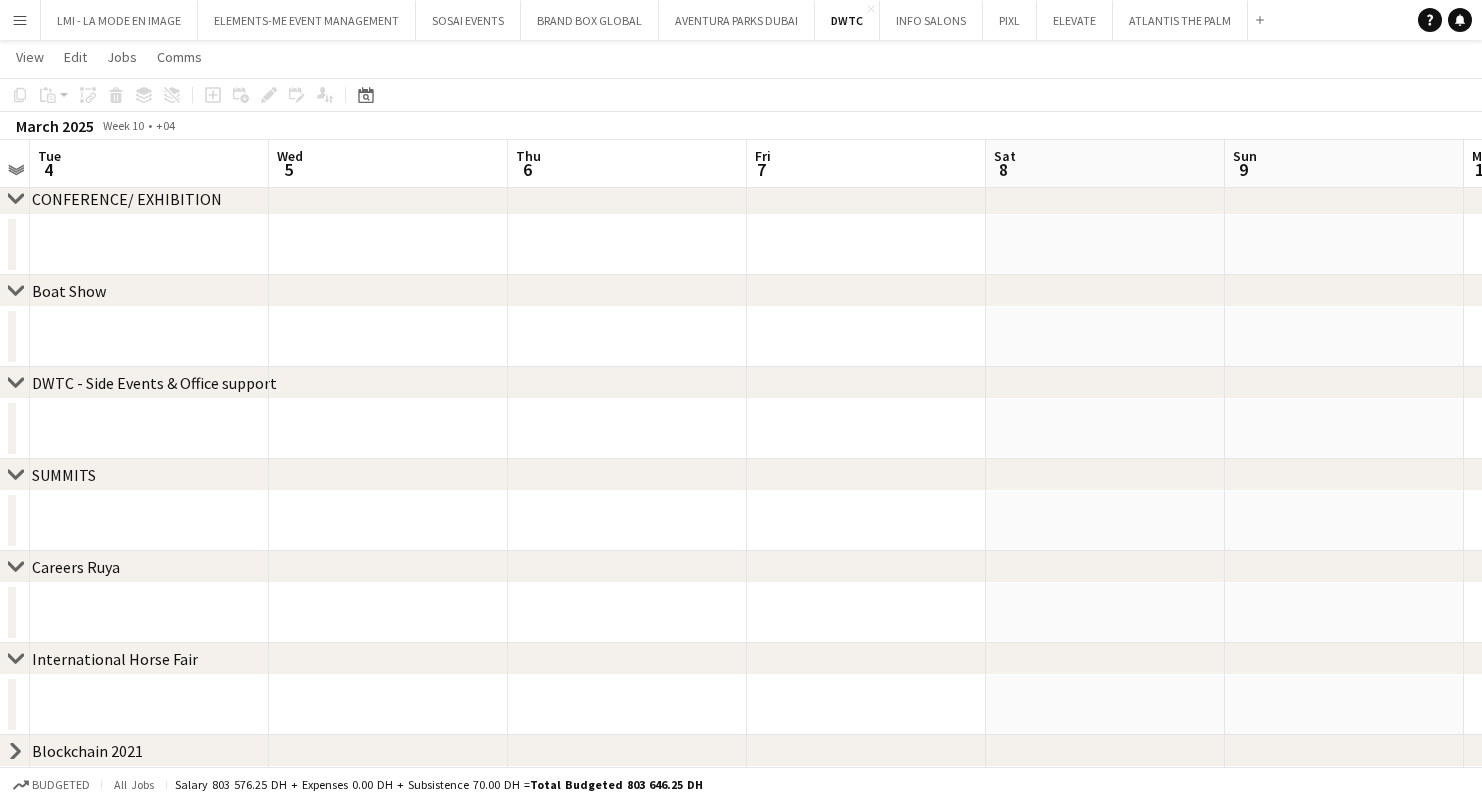 click on "chevron-right" 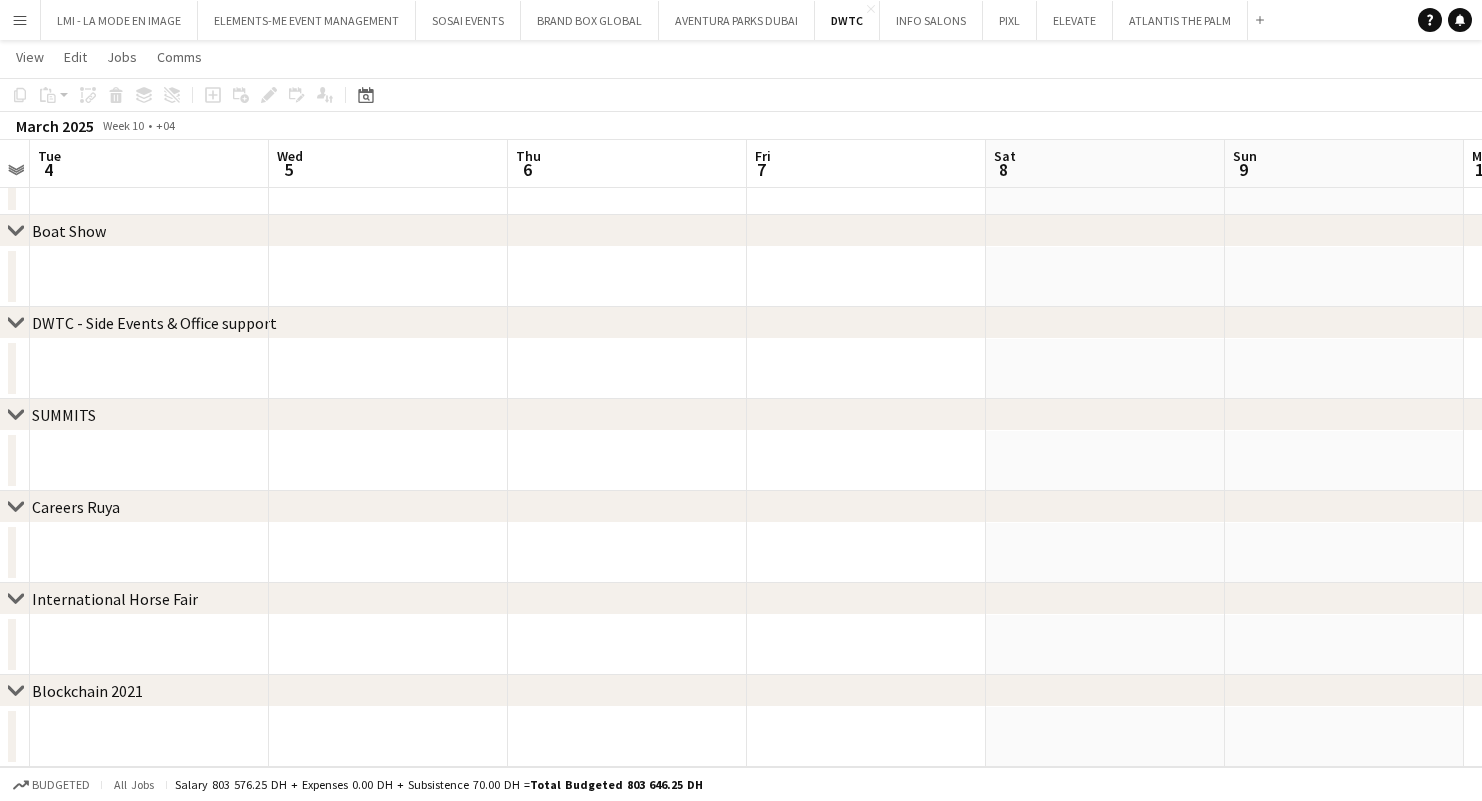 scroll, scrollTop: 253, scrollLeft: 0, axis: vertical 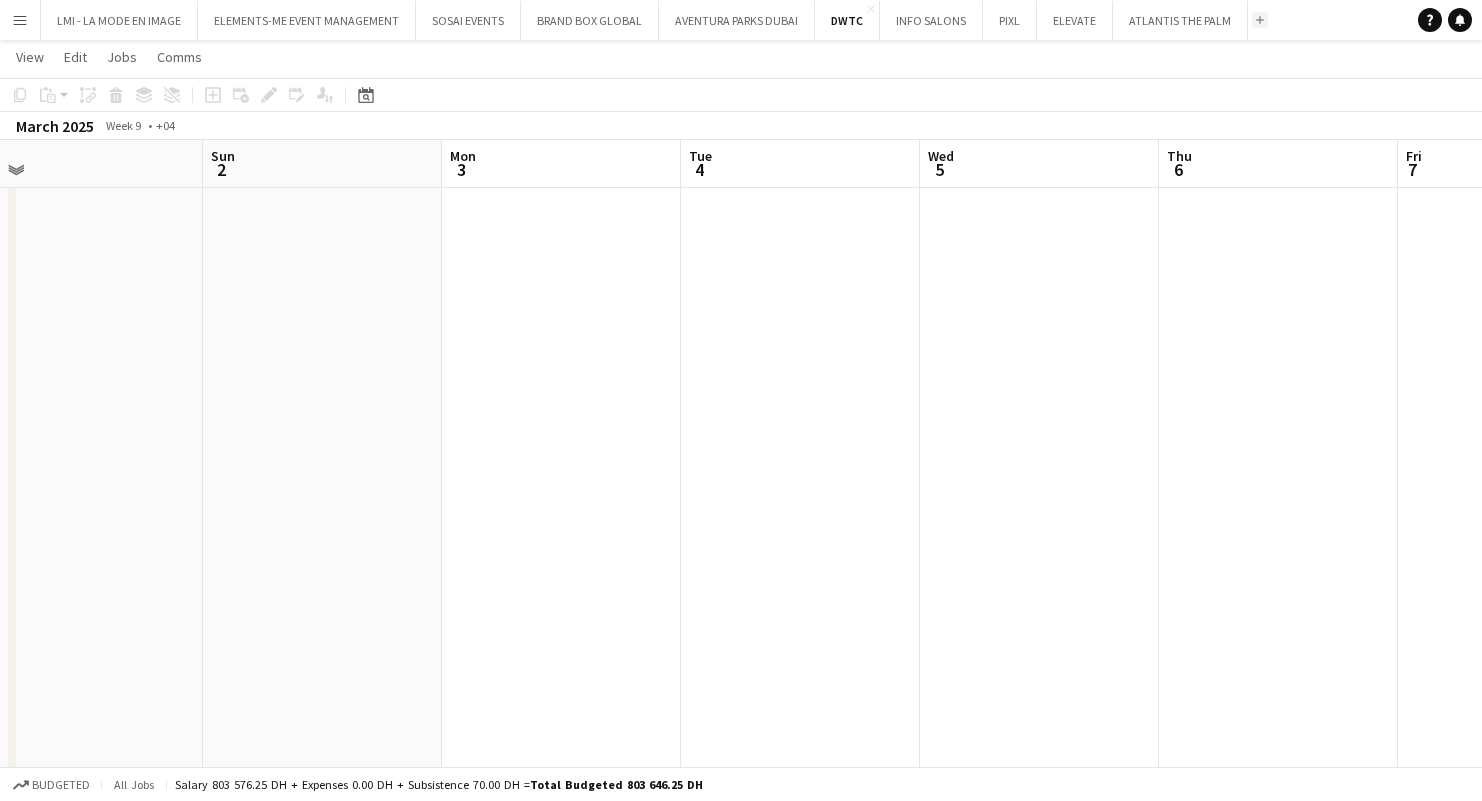 click on "Add" at bounding box center (1260, 20) 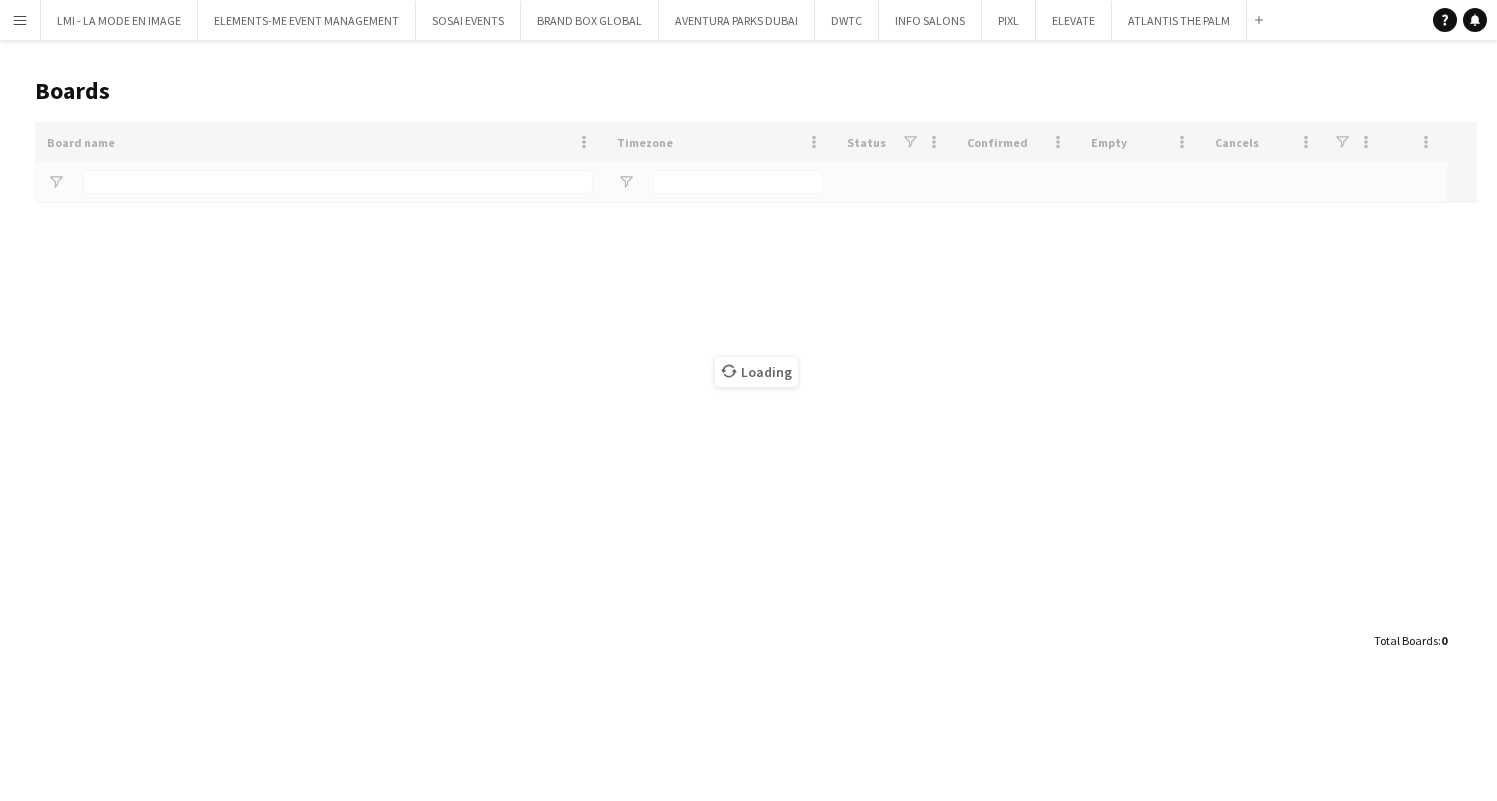 click on "Loading" 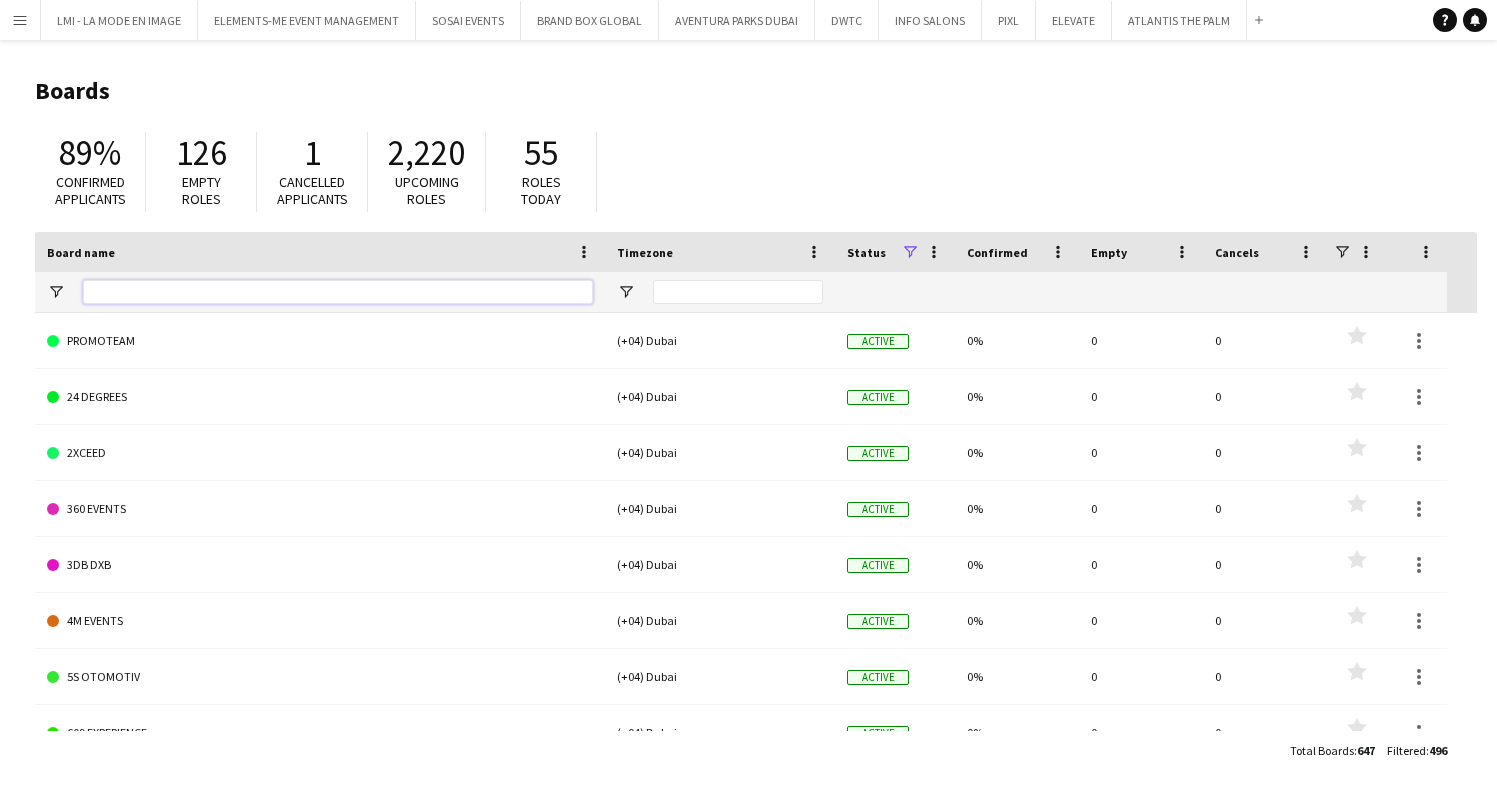 click at bounding box center (338, 292) 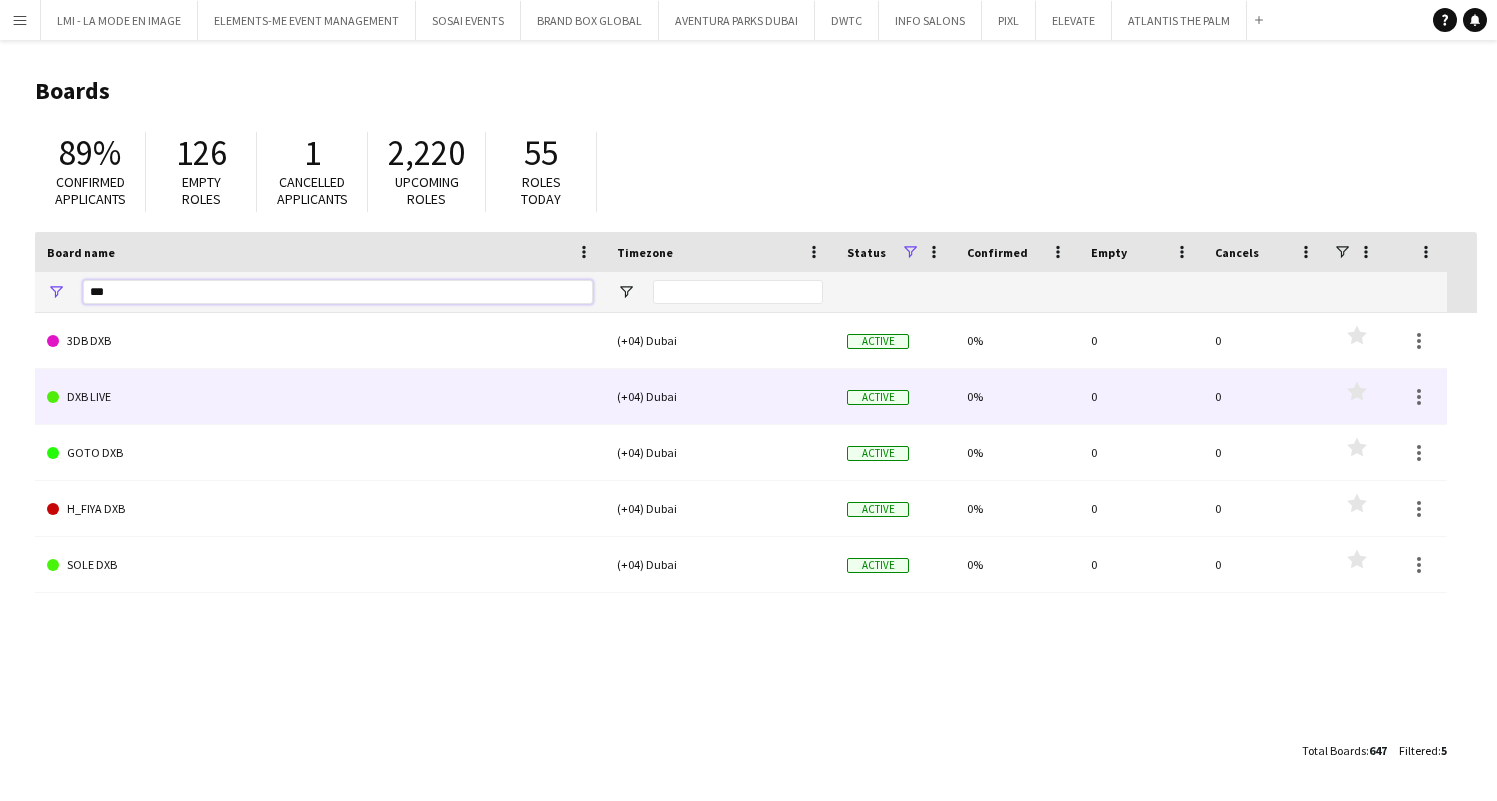 type on "***" 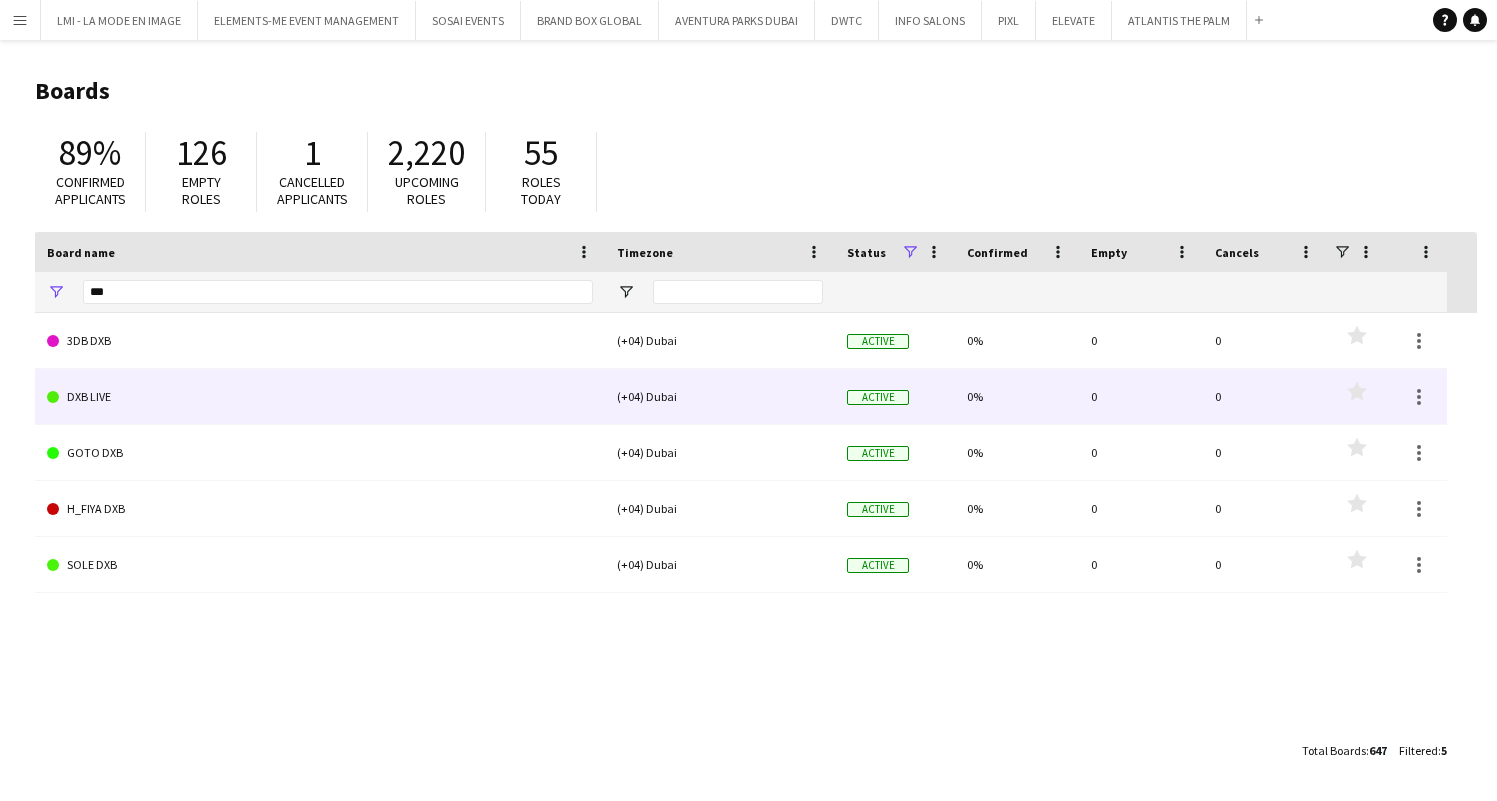 click on "DXB LIVE" 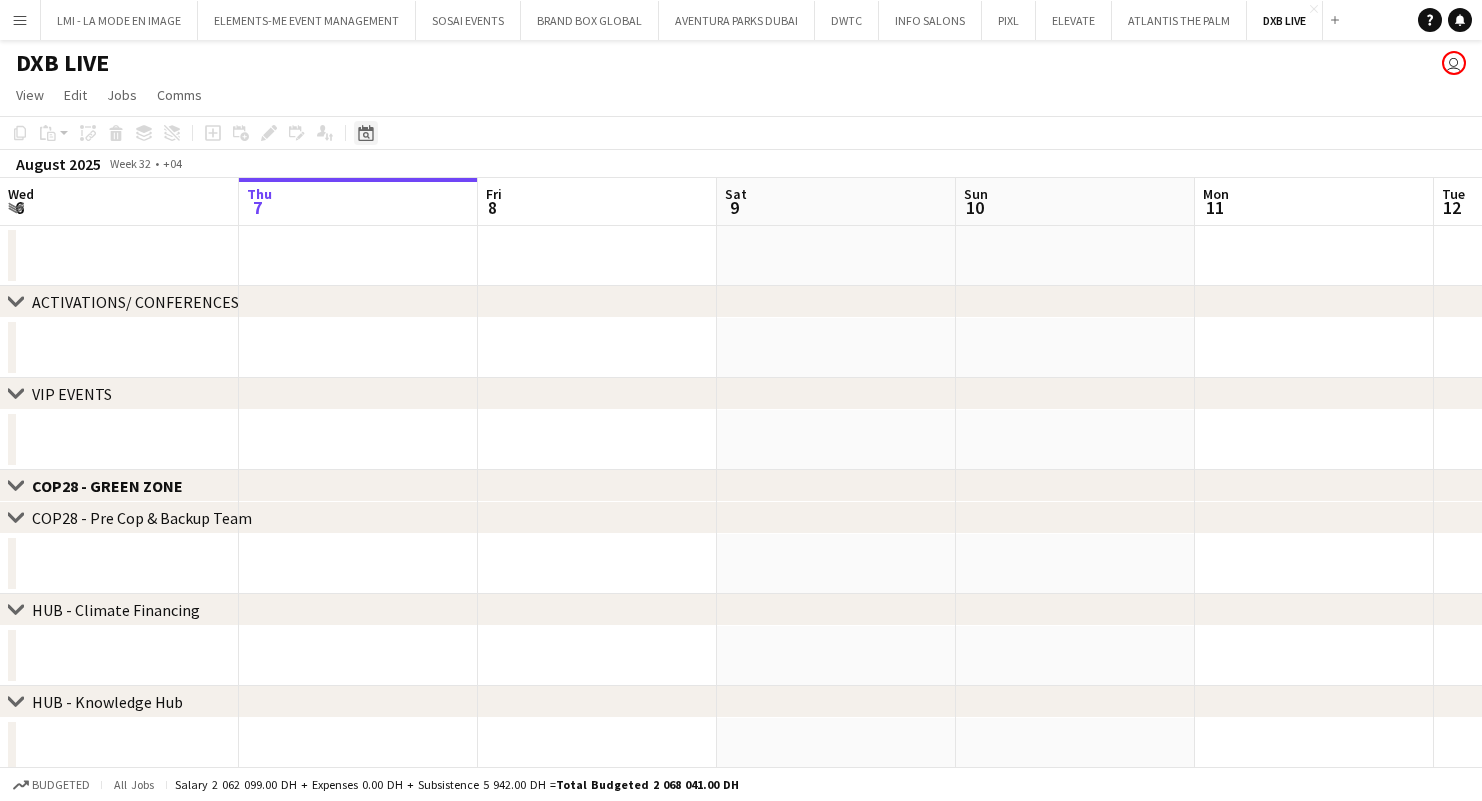 click on "Date picker" at bounding box center (366, 133) 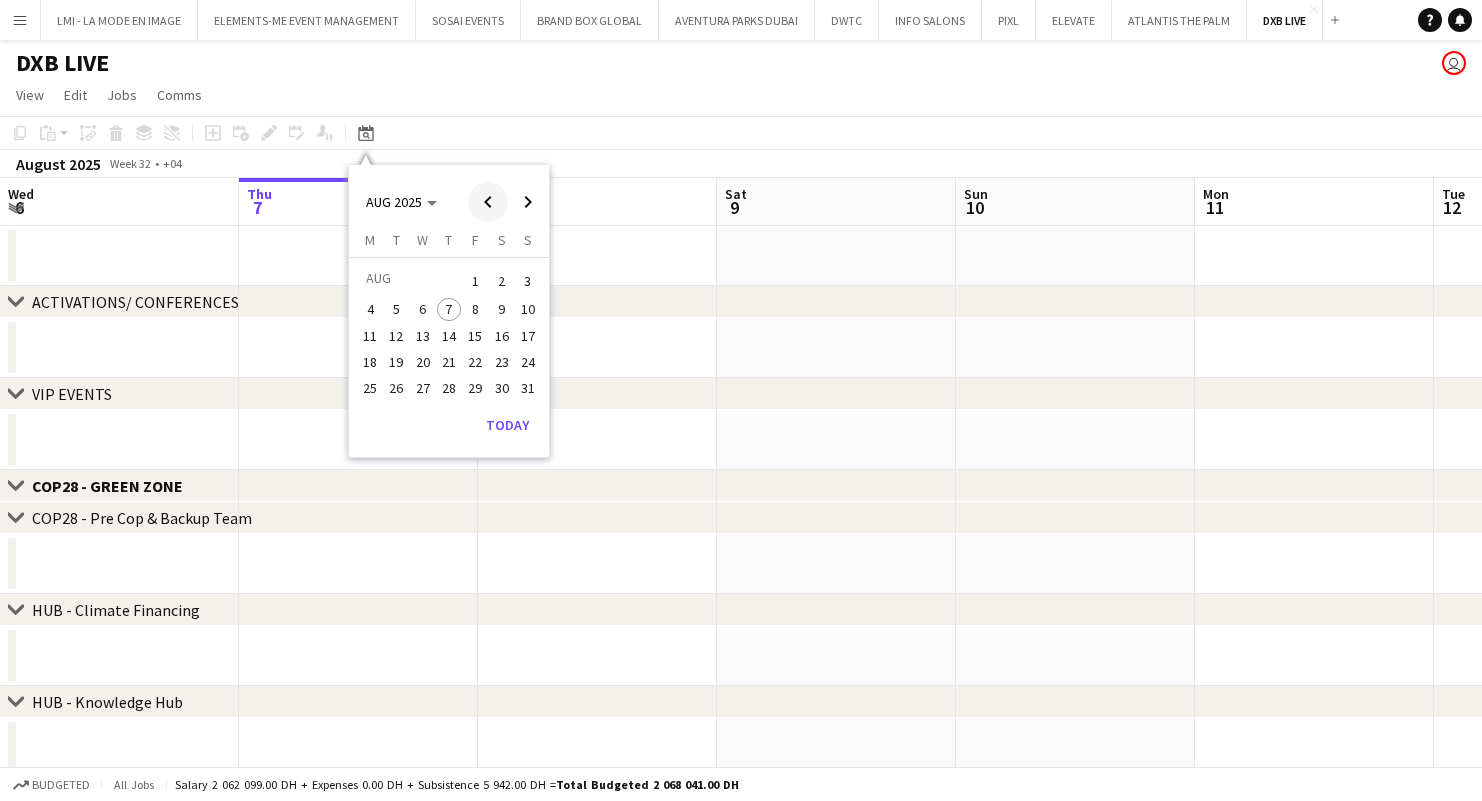 click at bounding box center (488, 202) 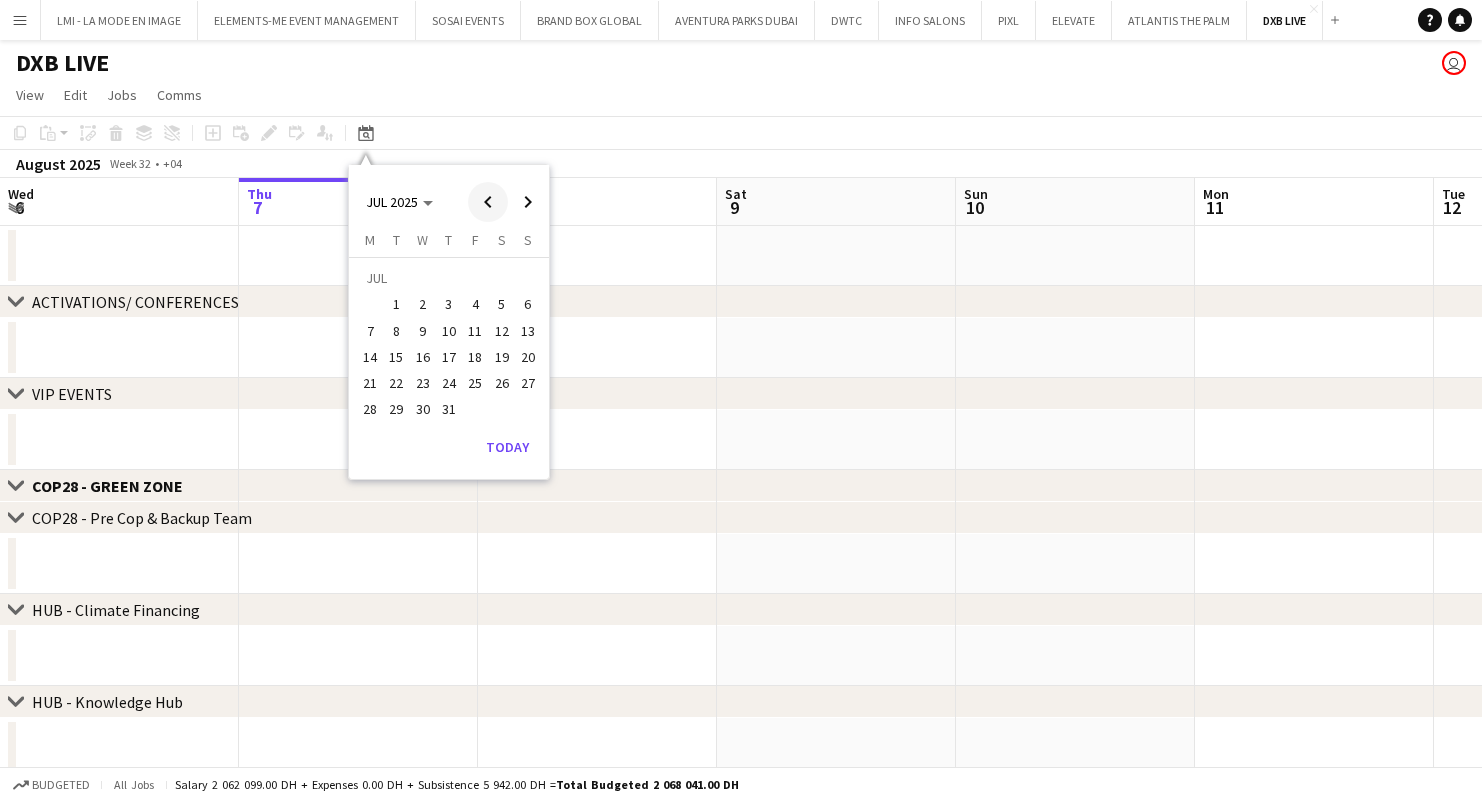 click at bounding box center [488, 202] 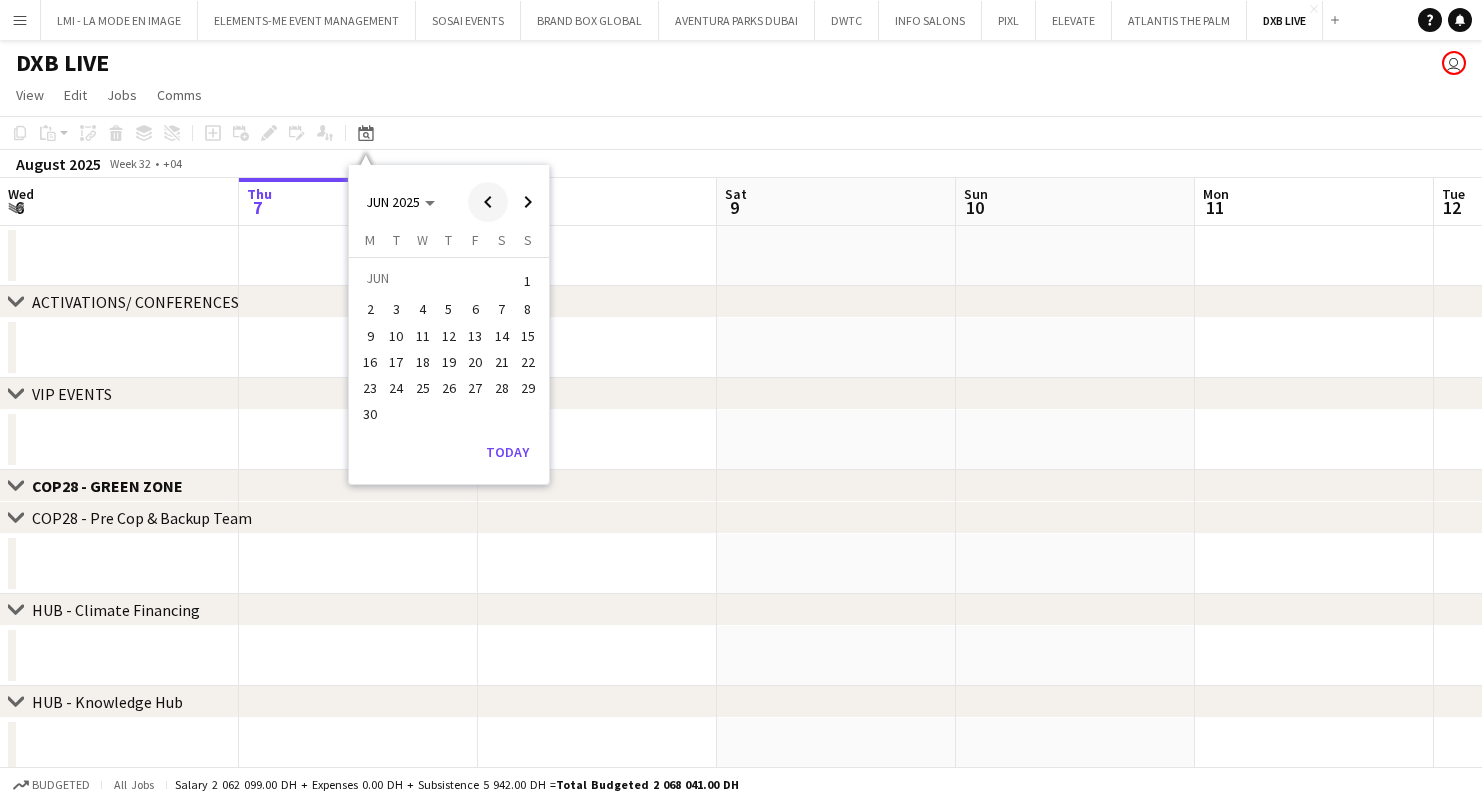 click at bounding box center (488, 202) 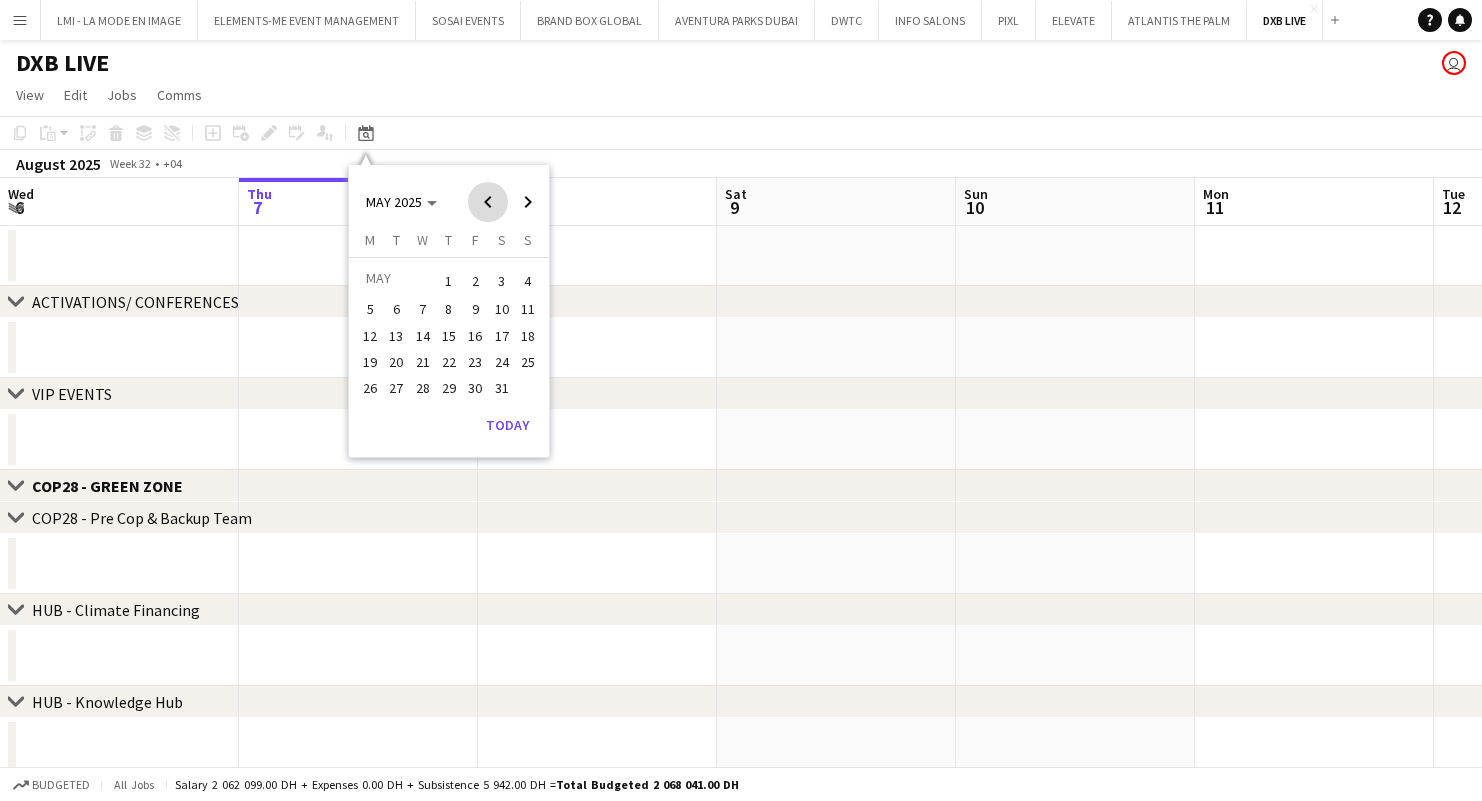click at bounding box center (488, 202) 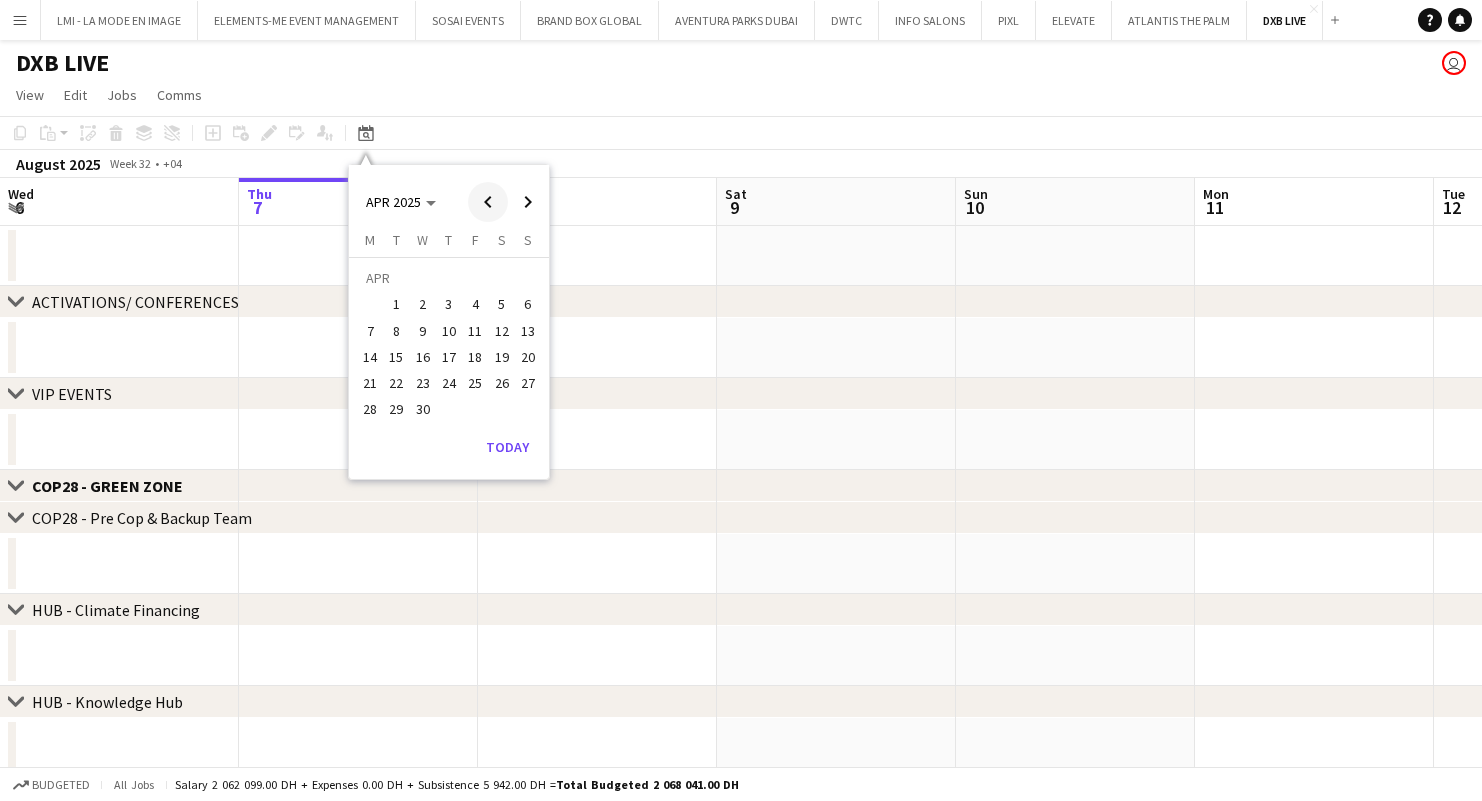 click at bounding box center [488, 202] 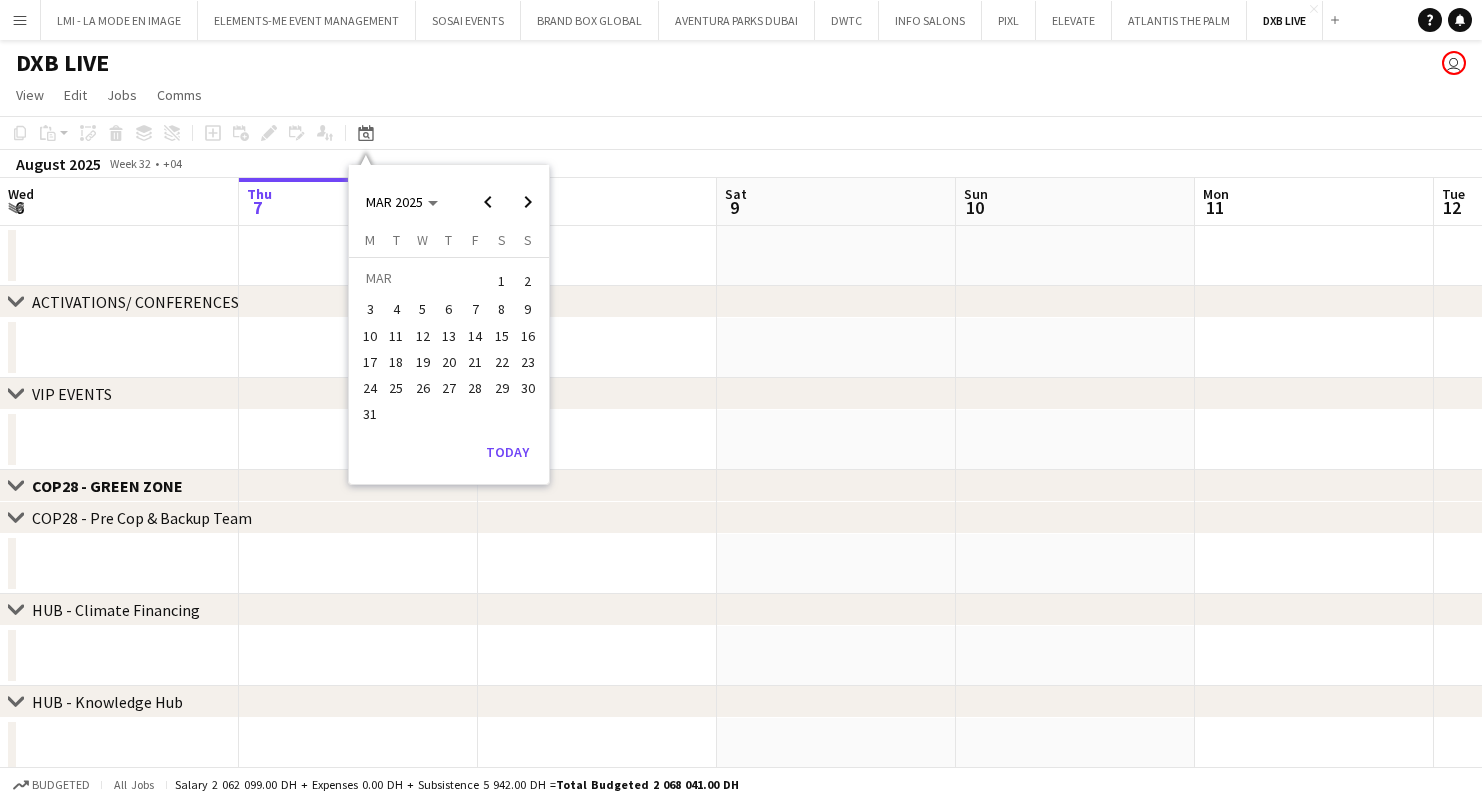 click on "6" at bounding box center [449, 310] 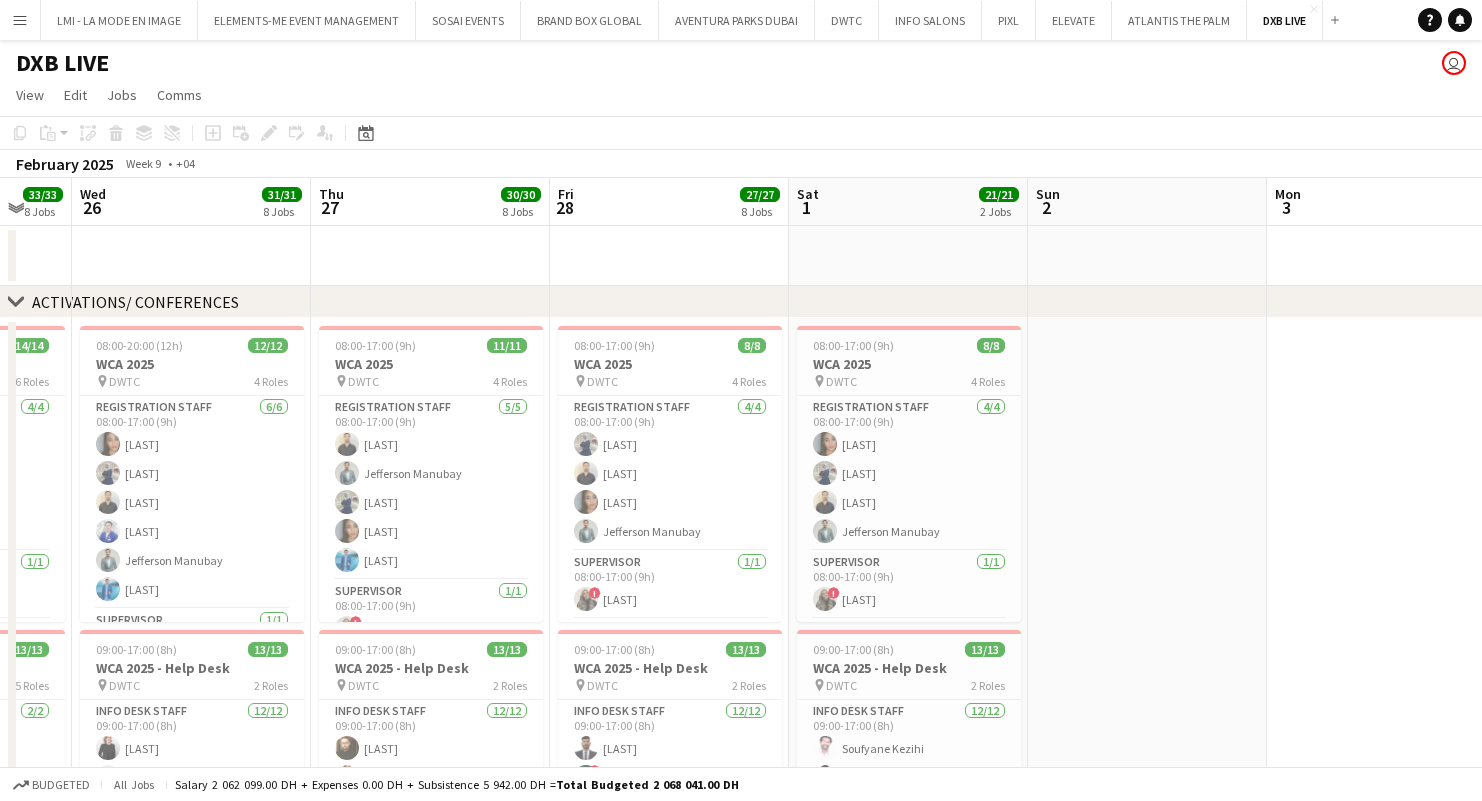 scroll, scrollTop: 0, scrollLeft: 583, axis: horizontal 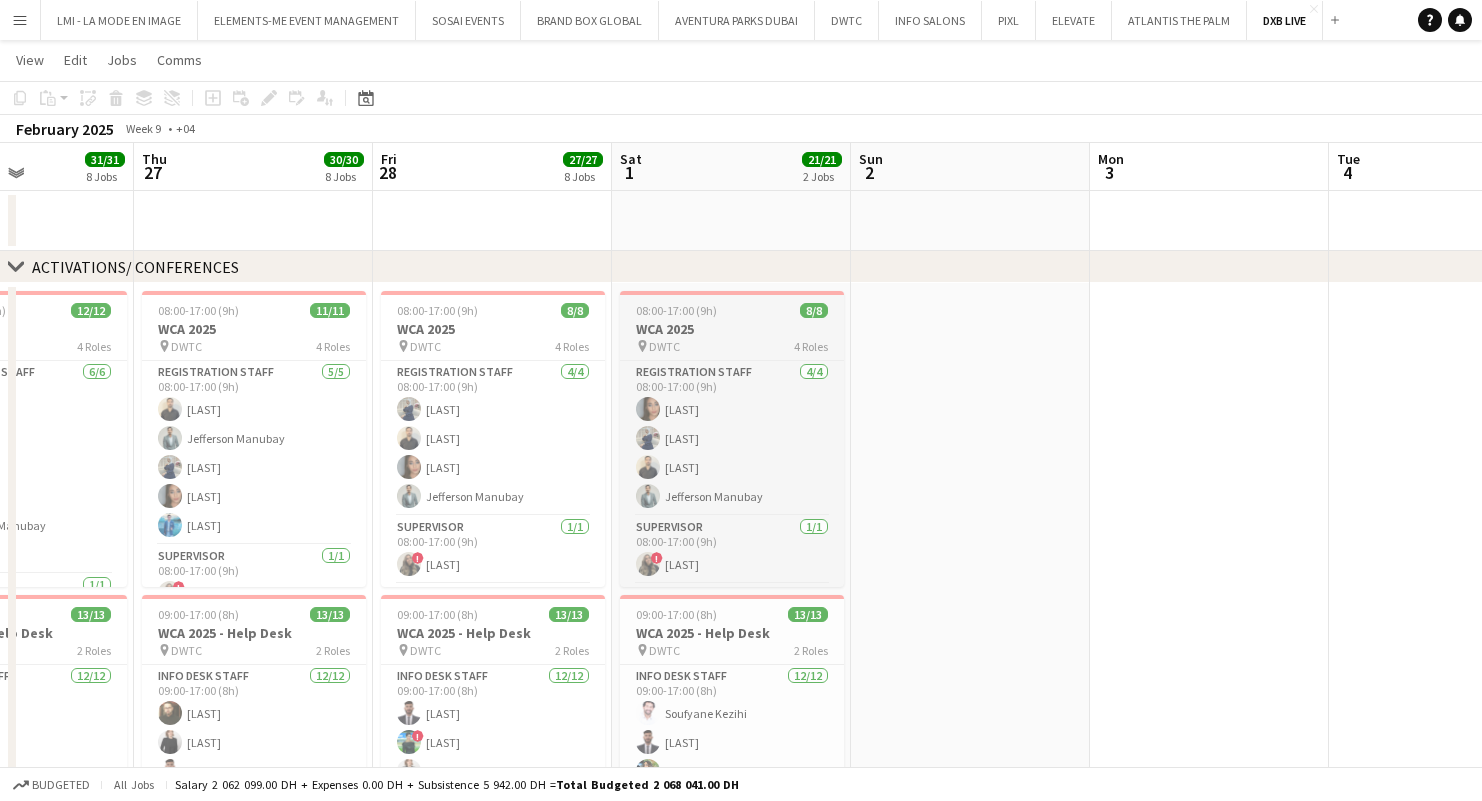 click on "08:00-17:00 (9h)" at bounding box center [676, 310] 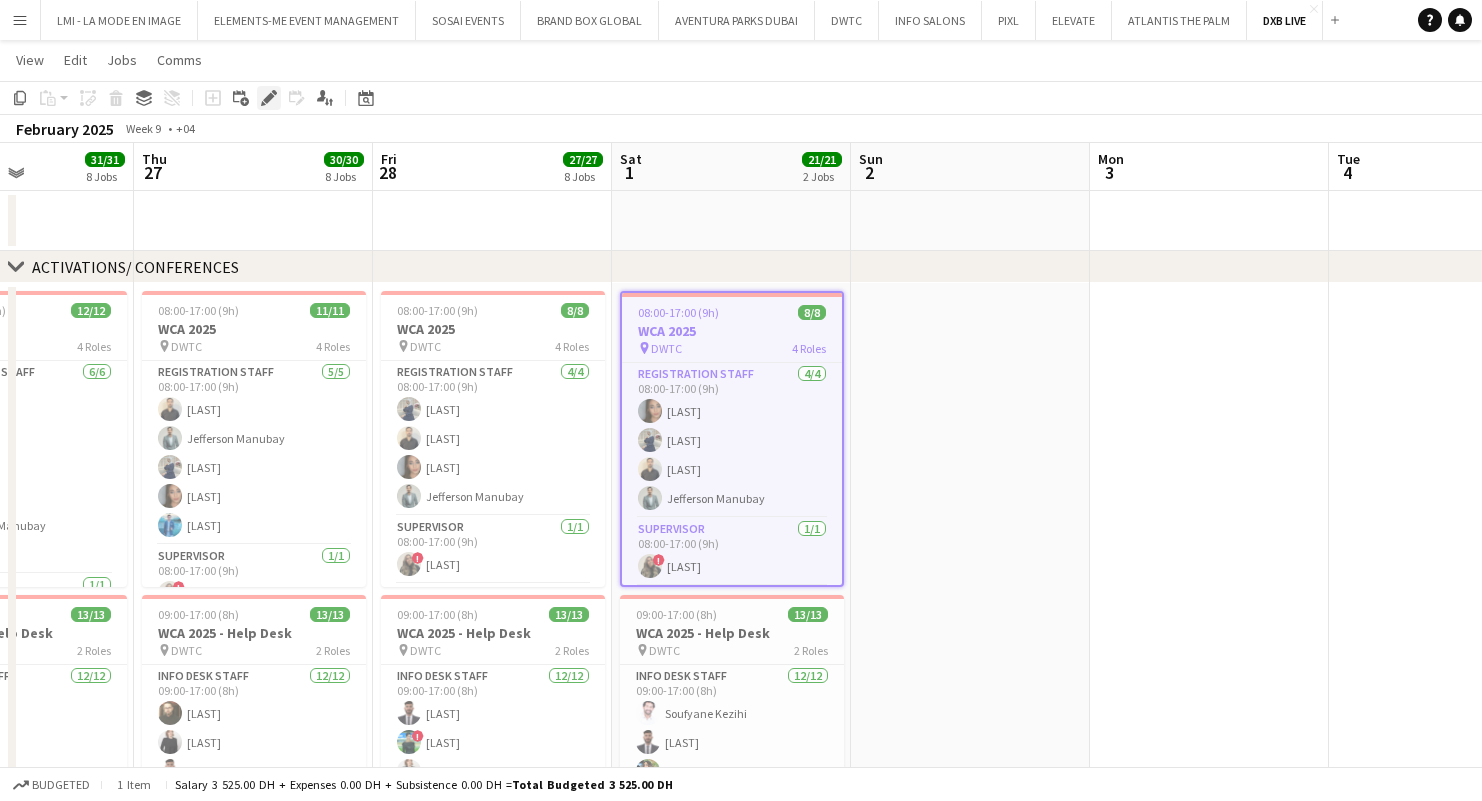 click 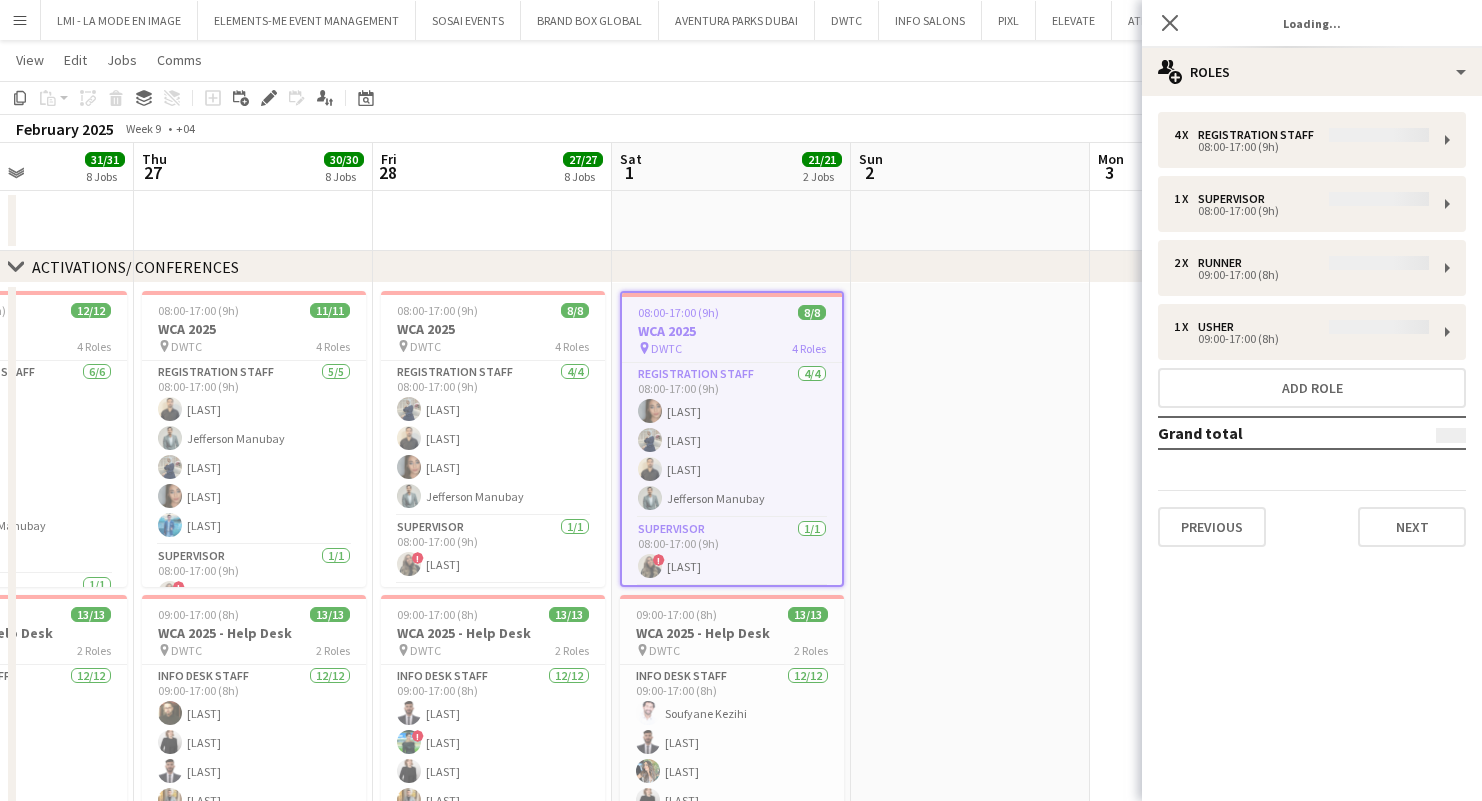 type on "********" 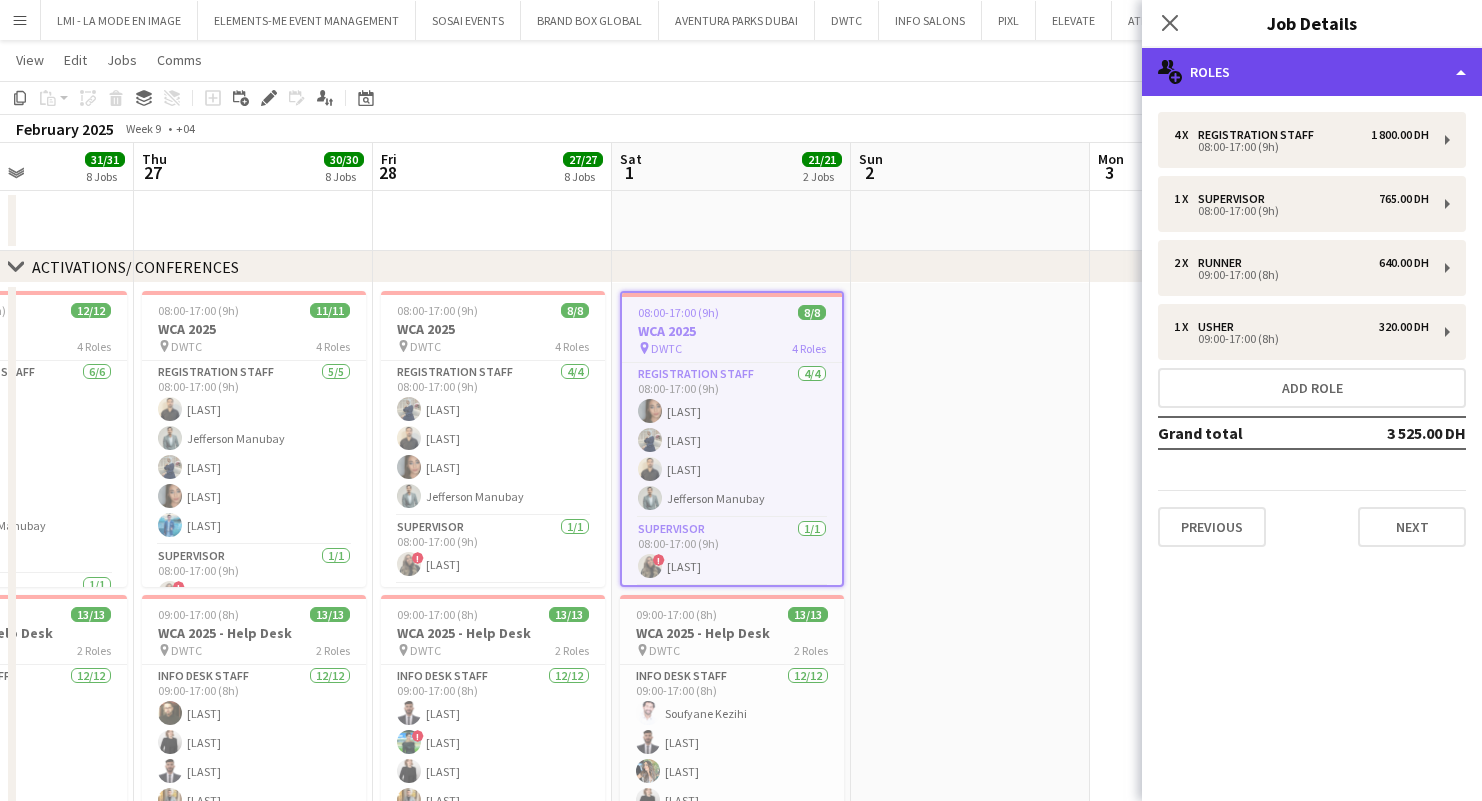 click on "multiple-users-add
Roles" 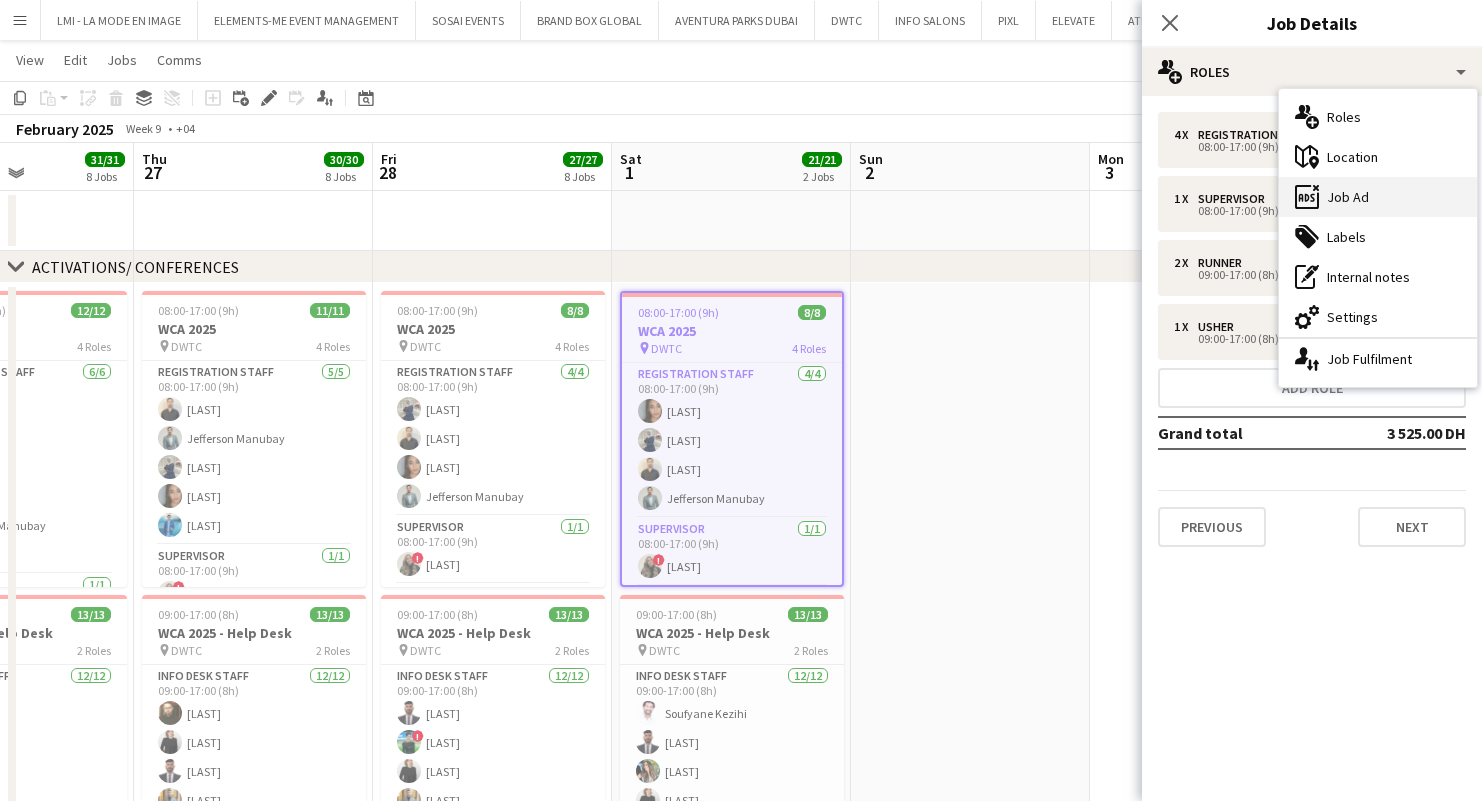click on "ads-window
Job Ad" at bounding box center [1378, 197] 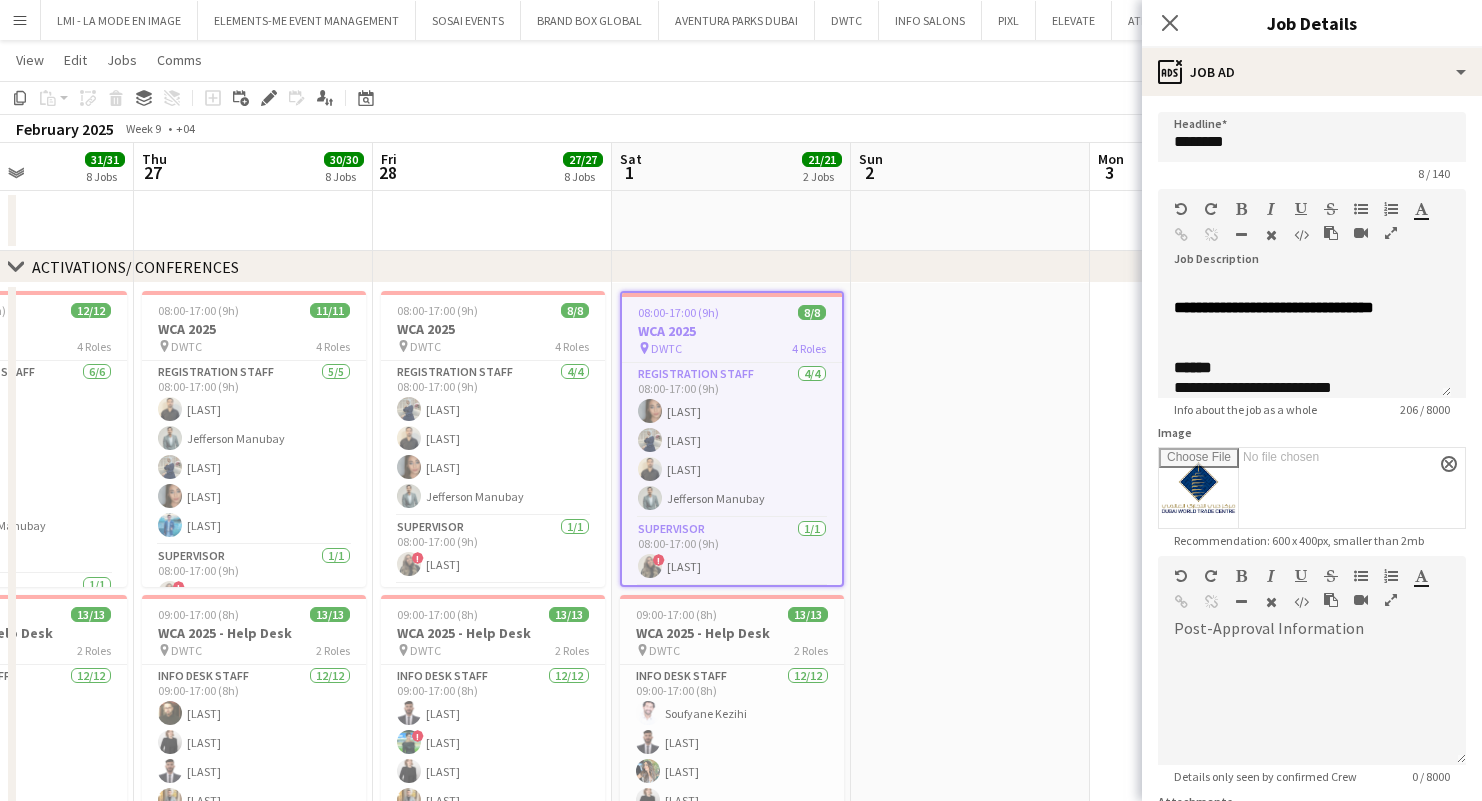 scroll, scrollTop: 0, scrollLeft: 0, axis: both 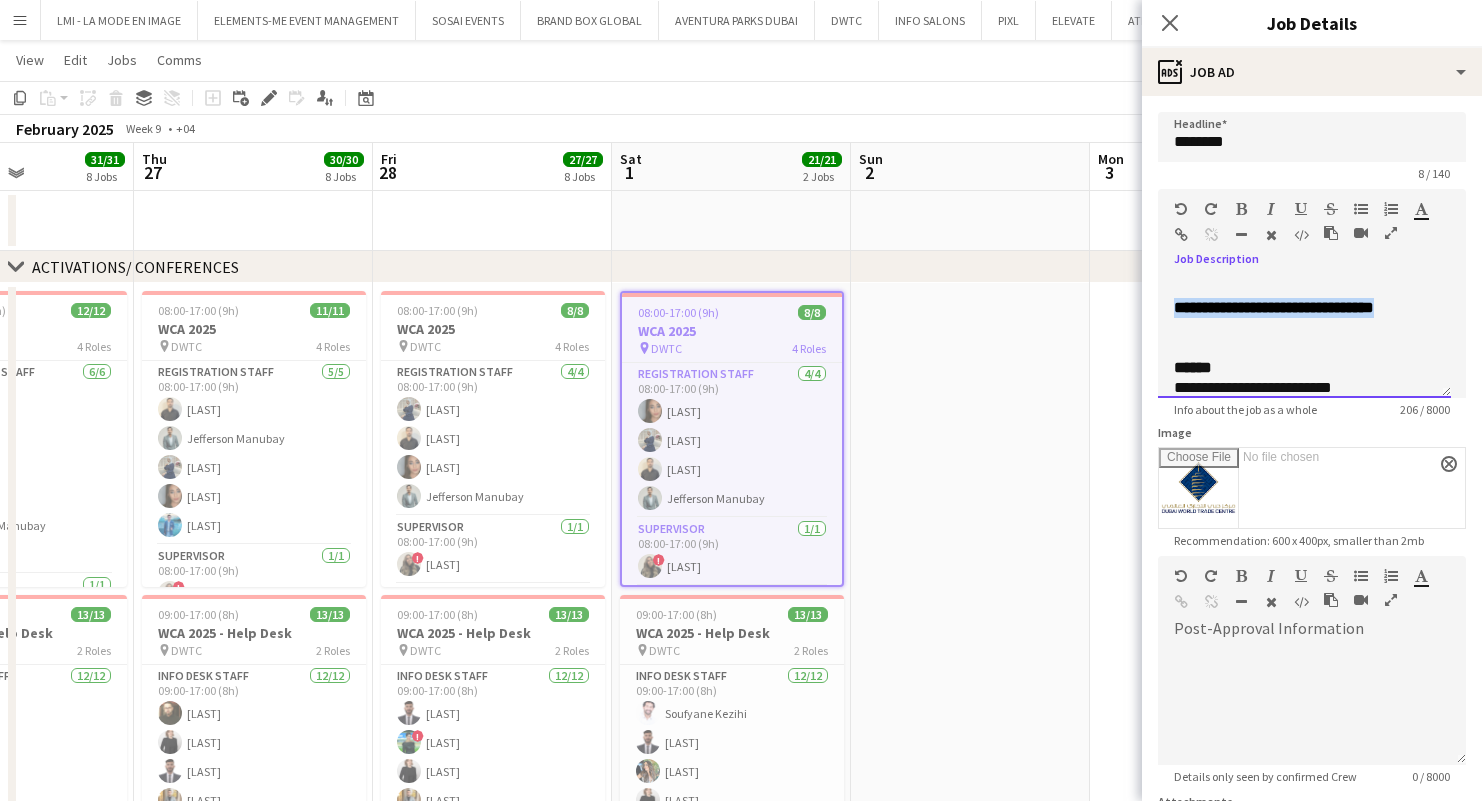 drag, startPoint x: 1233, startPoint y: 334, endPoint x: 1128, endPoint y: 309, distance: 107.935165 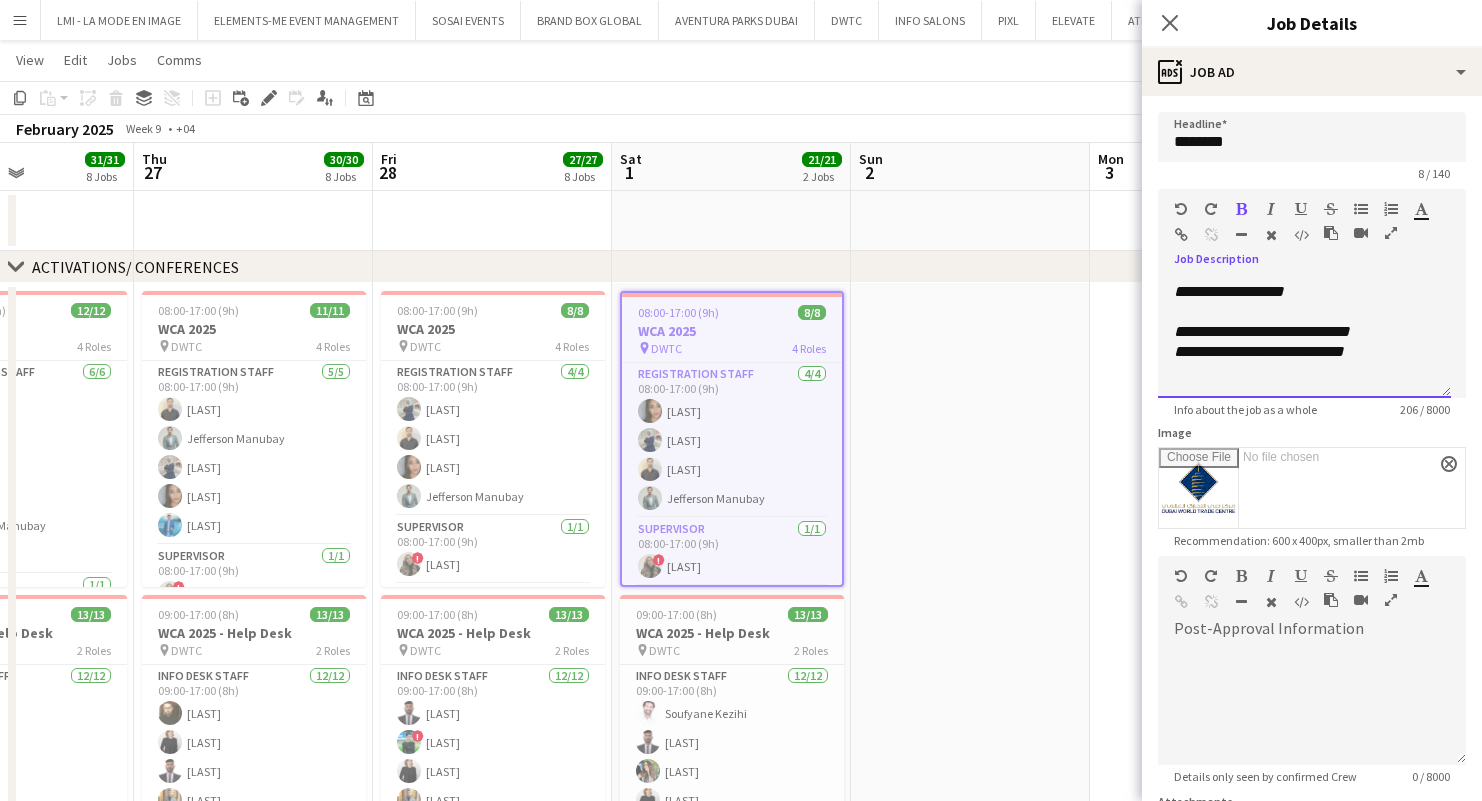 scroll, scrollTop: 200, scrollLeft: 0, axis: vertical 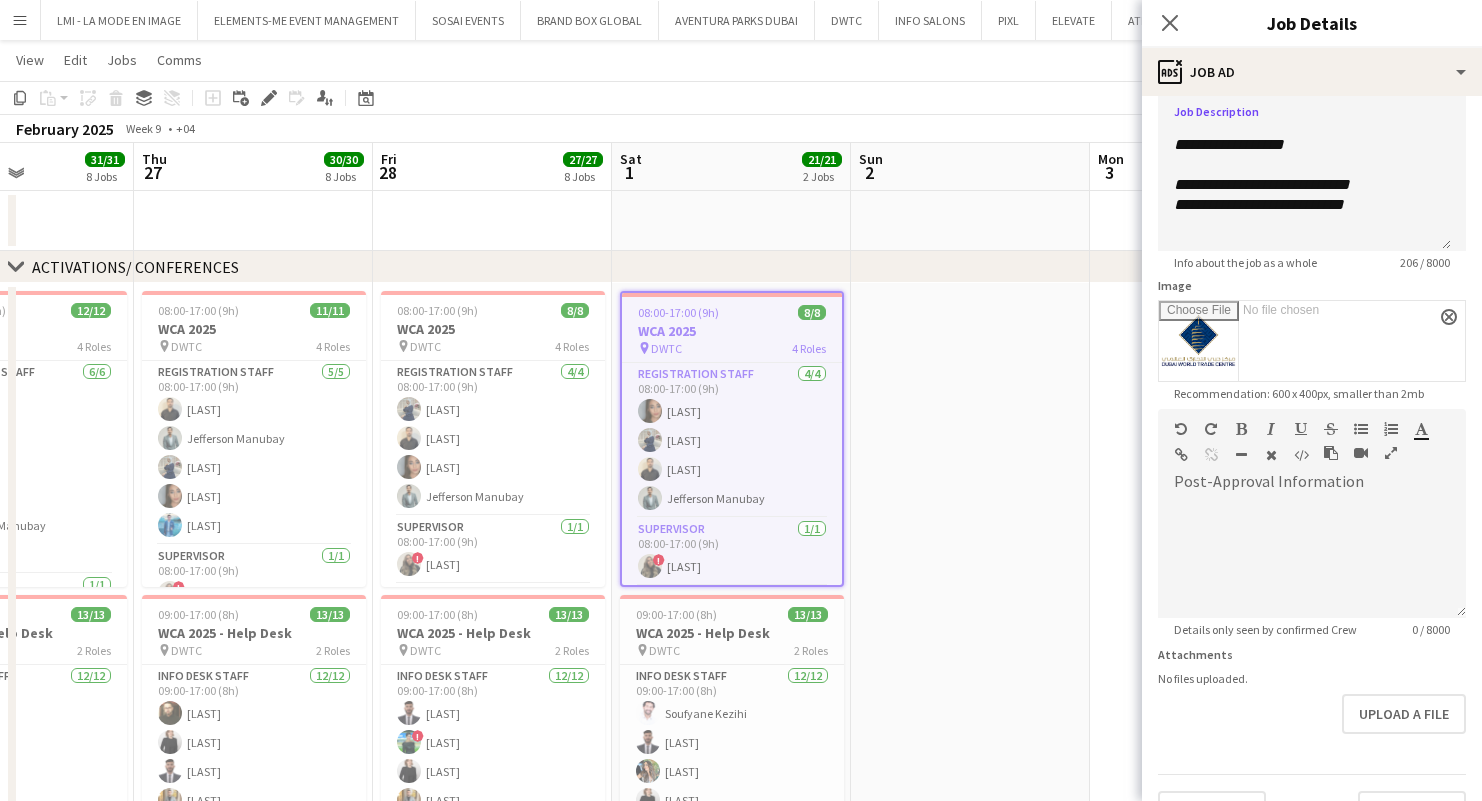 click on "WCA 2025 - Help Desk" at bounding box center [732, 633] 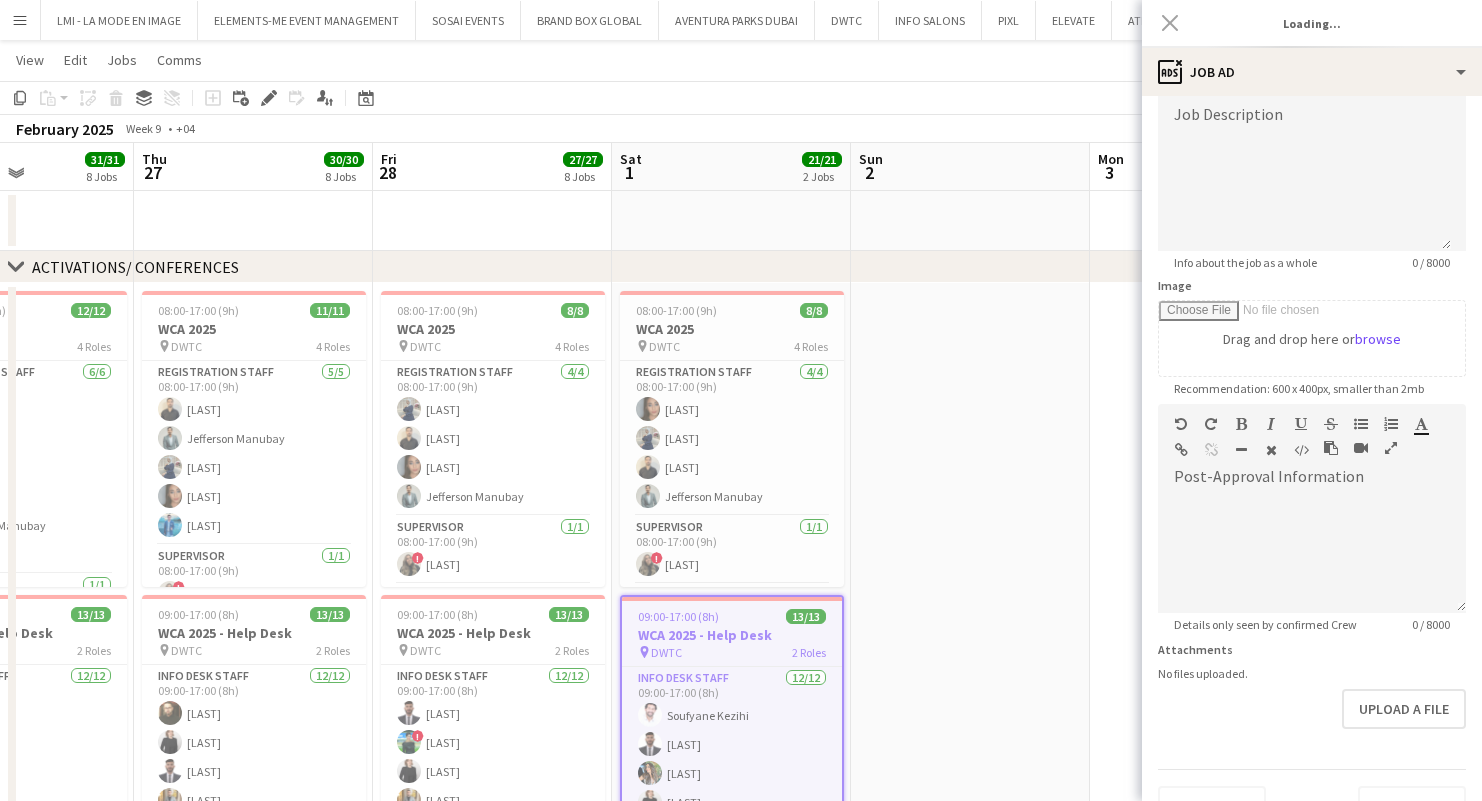 type on "**********" 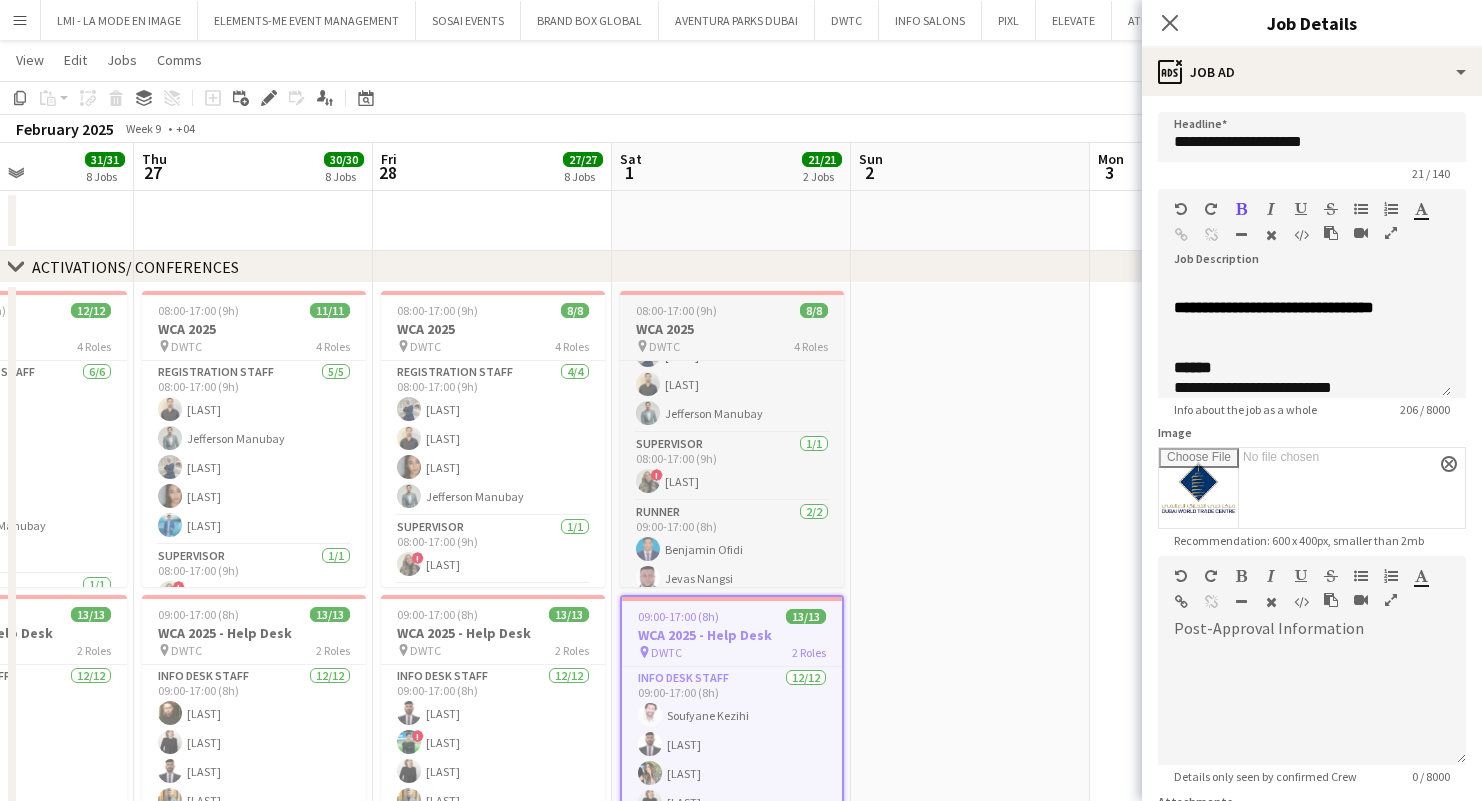scroll, scrollTop: 87, scrollLeft: 0, axis: vertical 